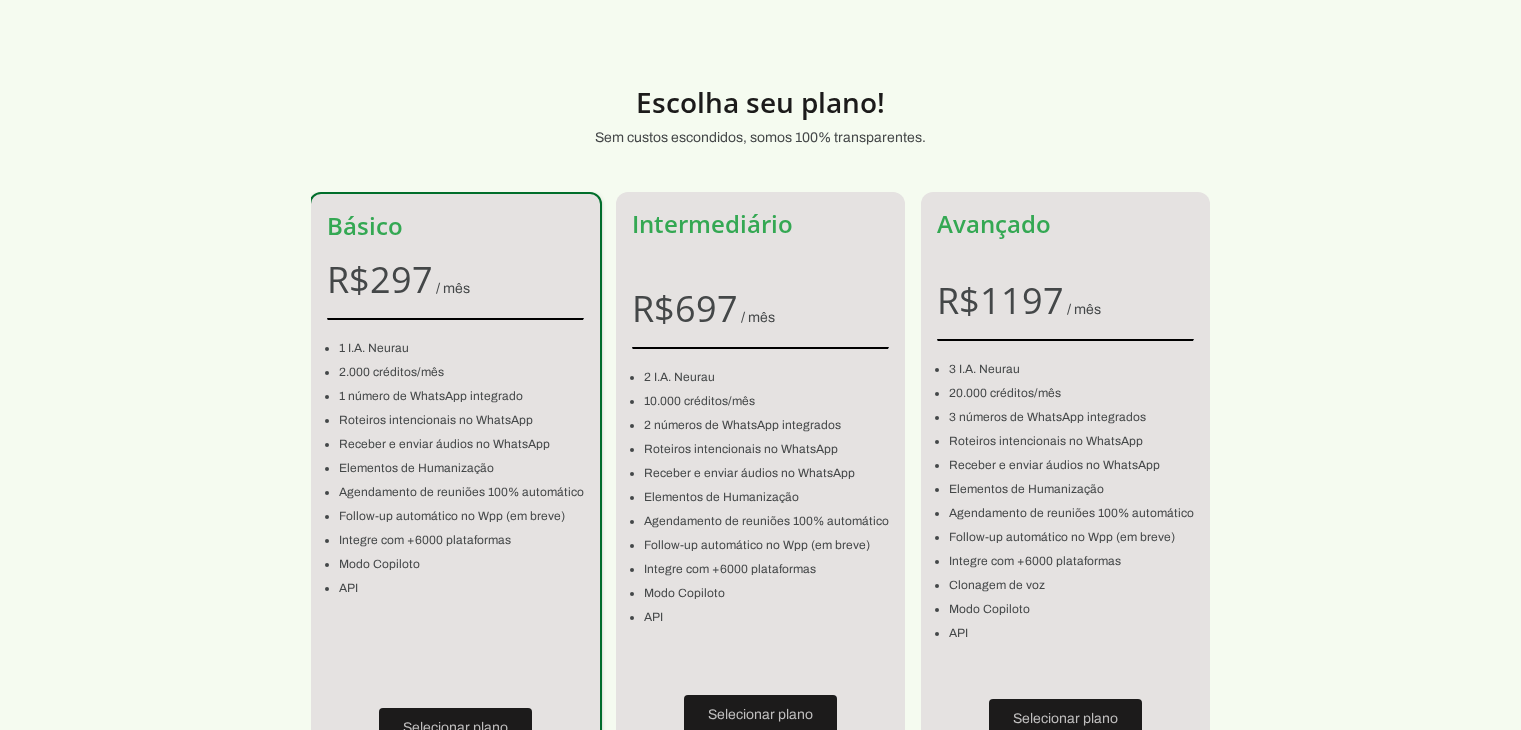 scroll, scrollTop: 147, scrollLeft: 0, axis: vertical 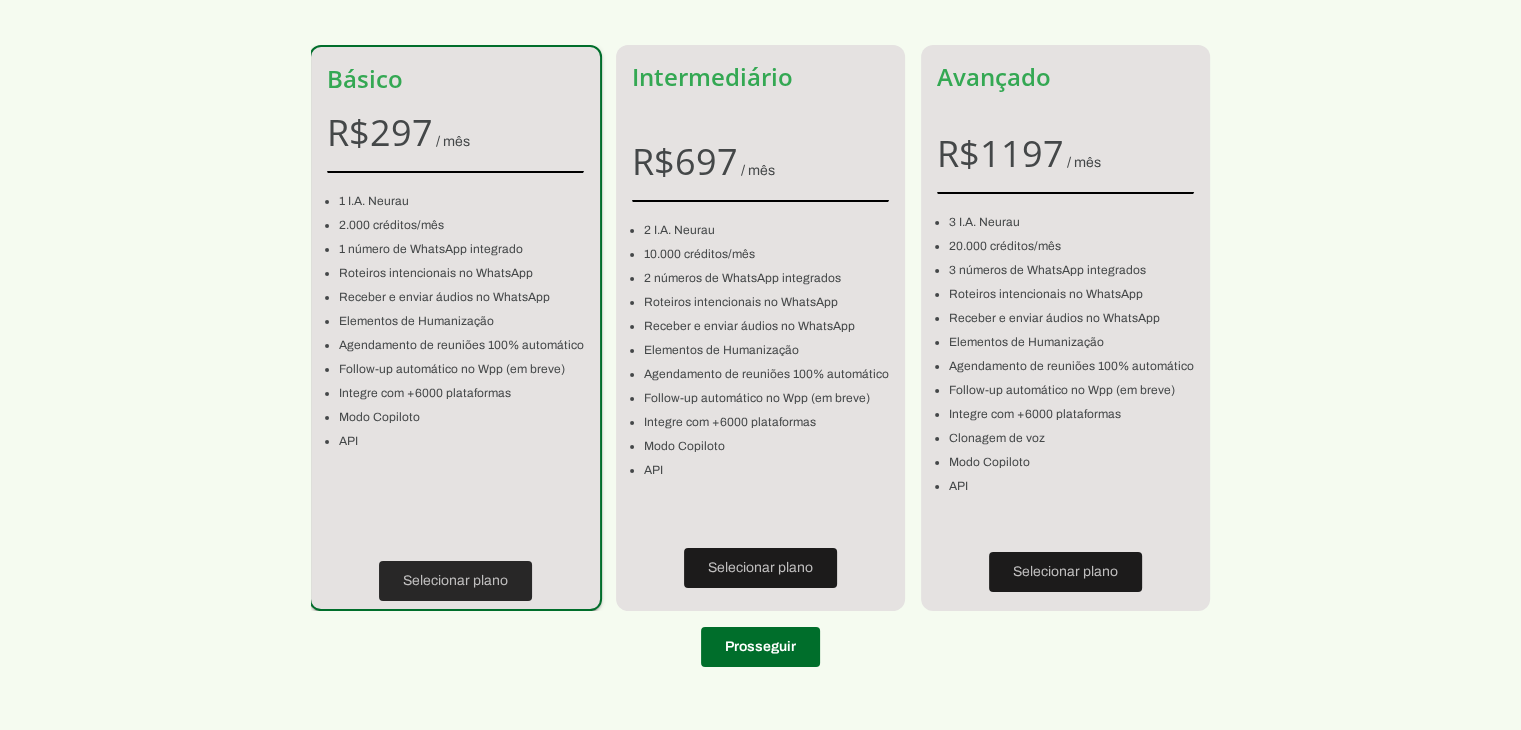 click at bounding box center (455, 581) 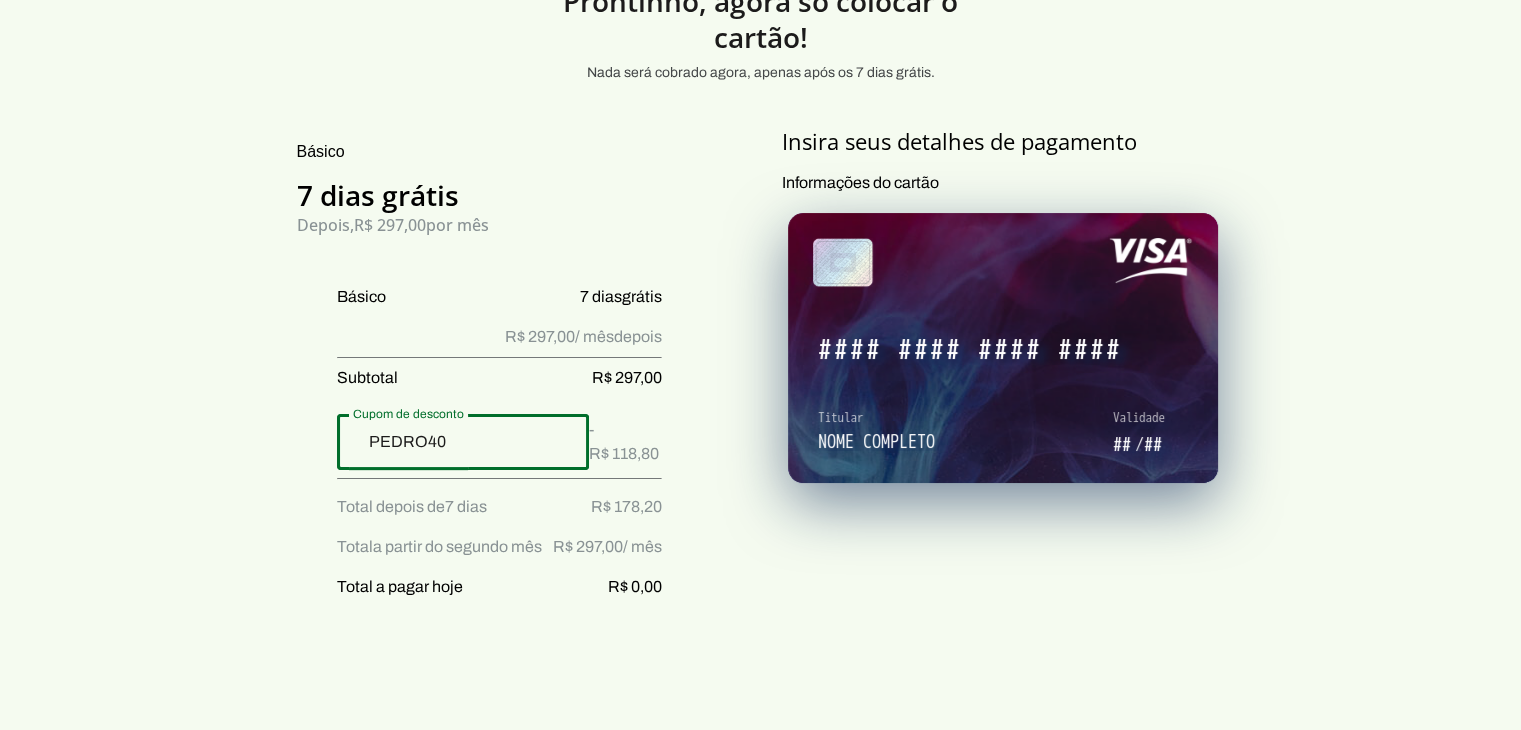click on "PEDRO40" at bounding box center [463, 442] 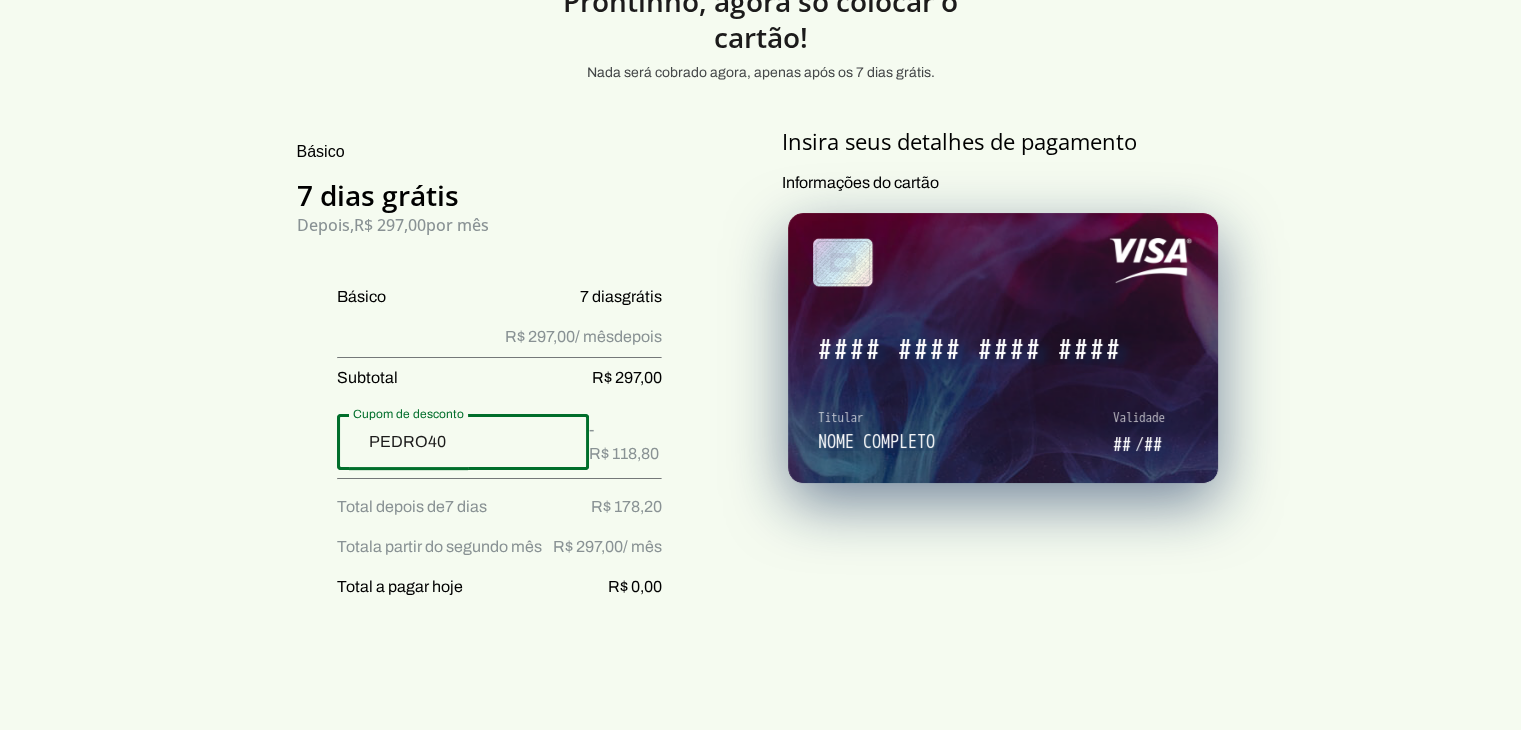 click on "PEDRO40" at bounding box center (463, 442) 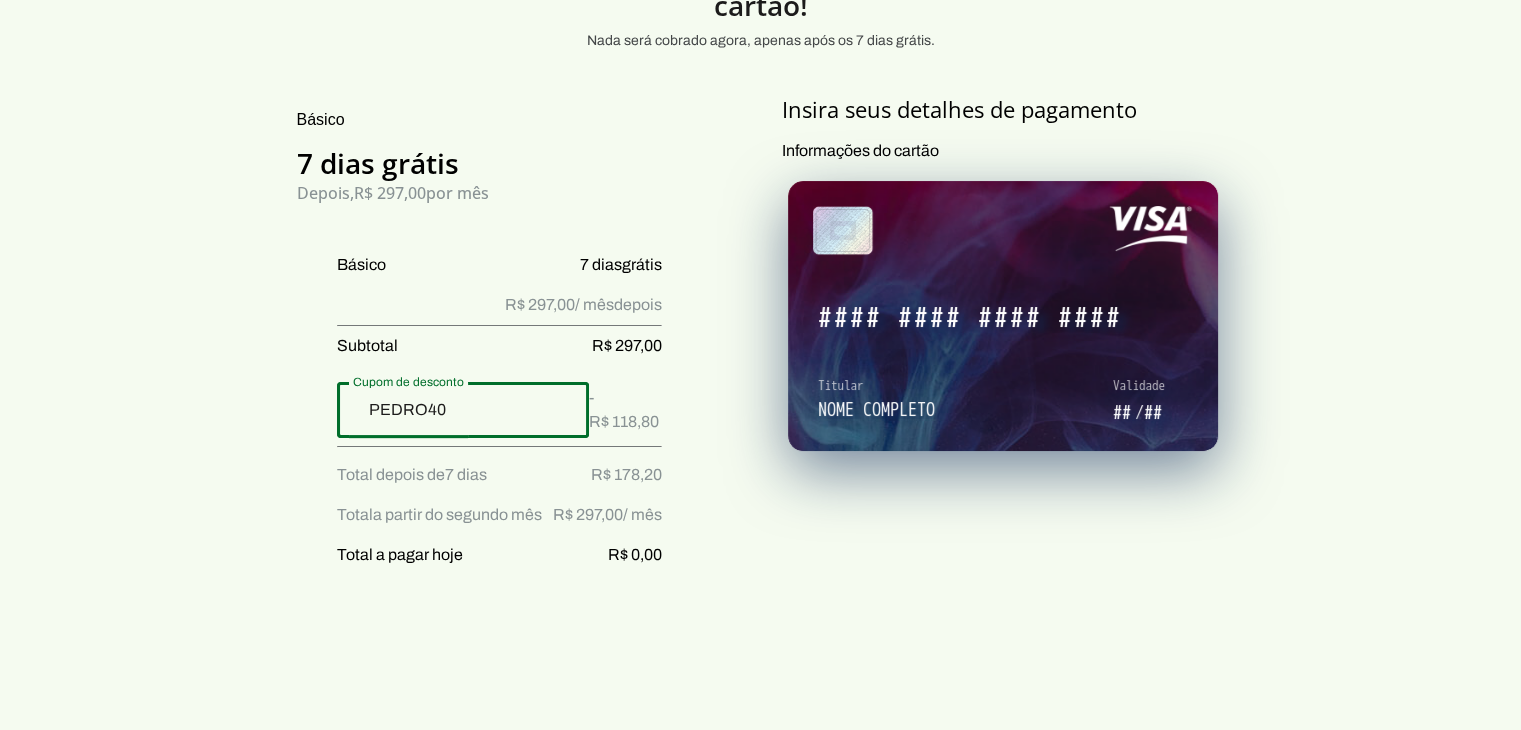 scroll, scrollTop: 180, scrollLeft: 0, axis: vertical 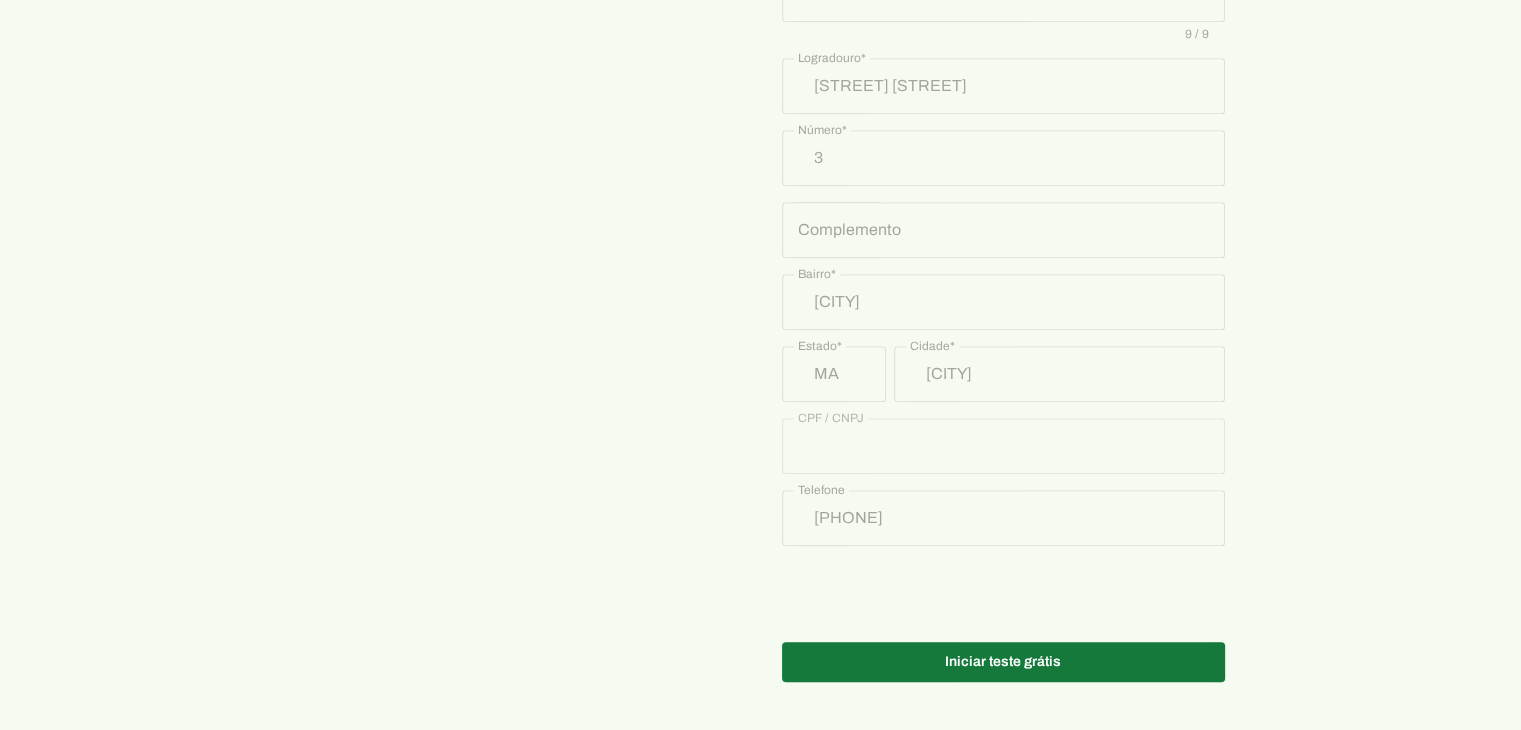 click at bounding box center [1003, 662] 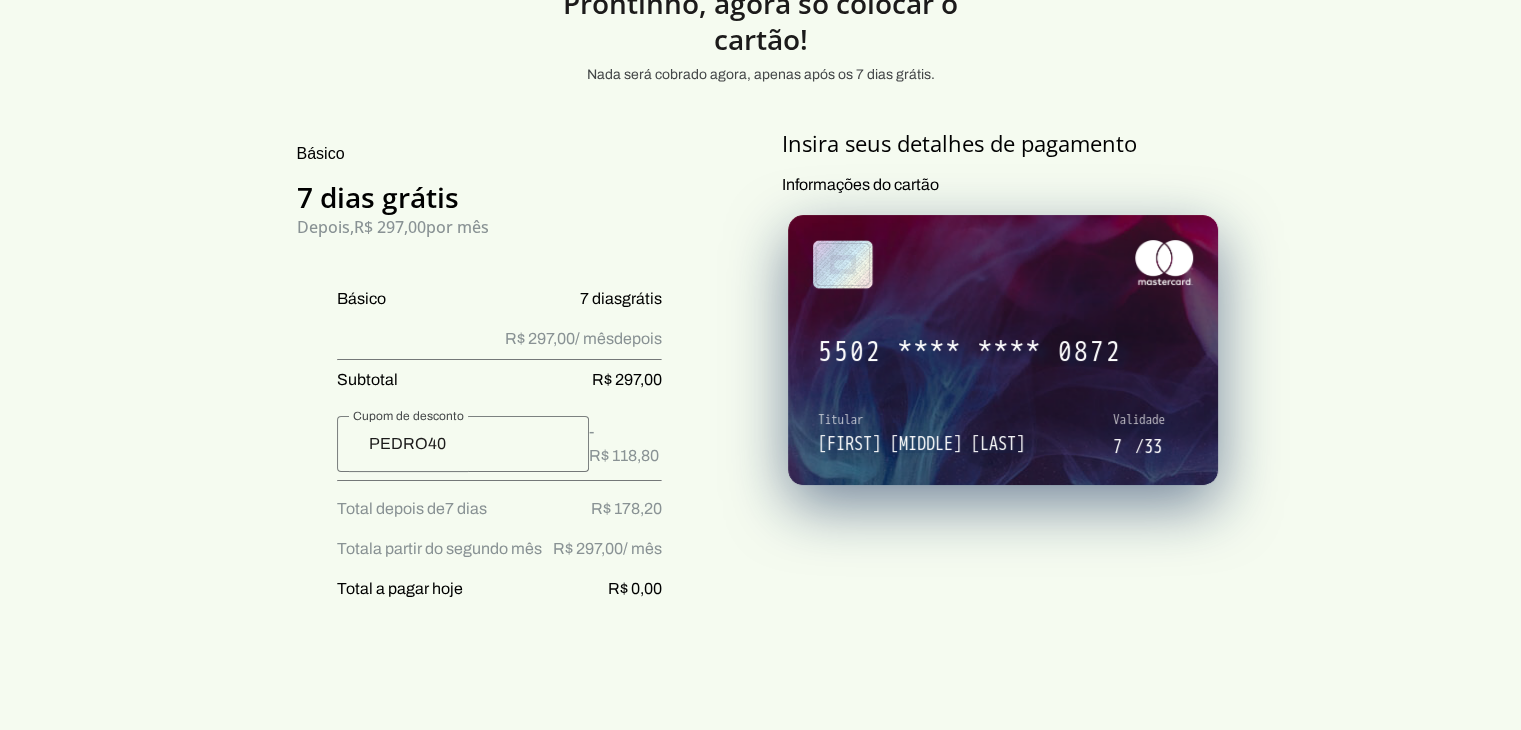 scroll, scrollTop: 128, scrollLeft: 0, axis: vertical 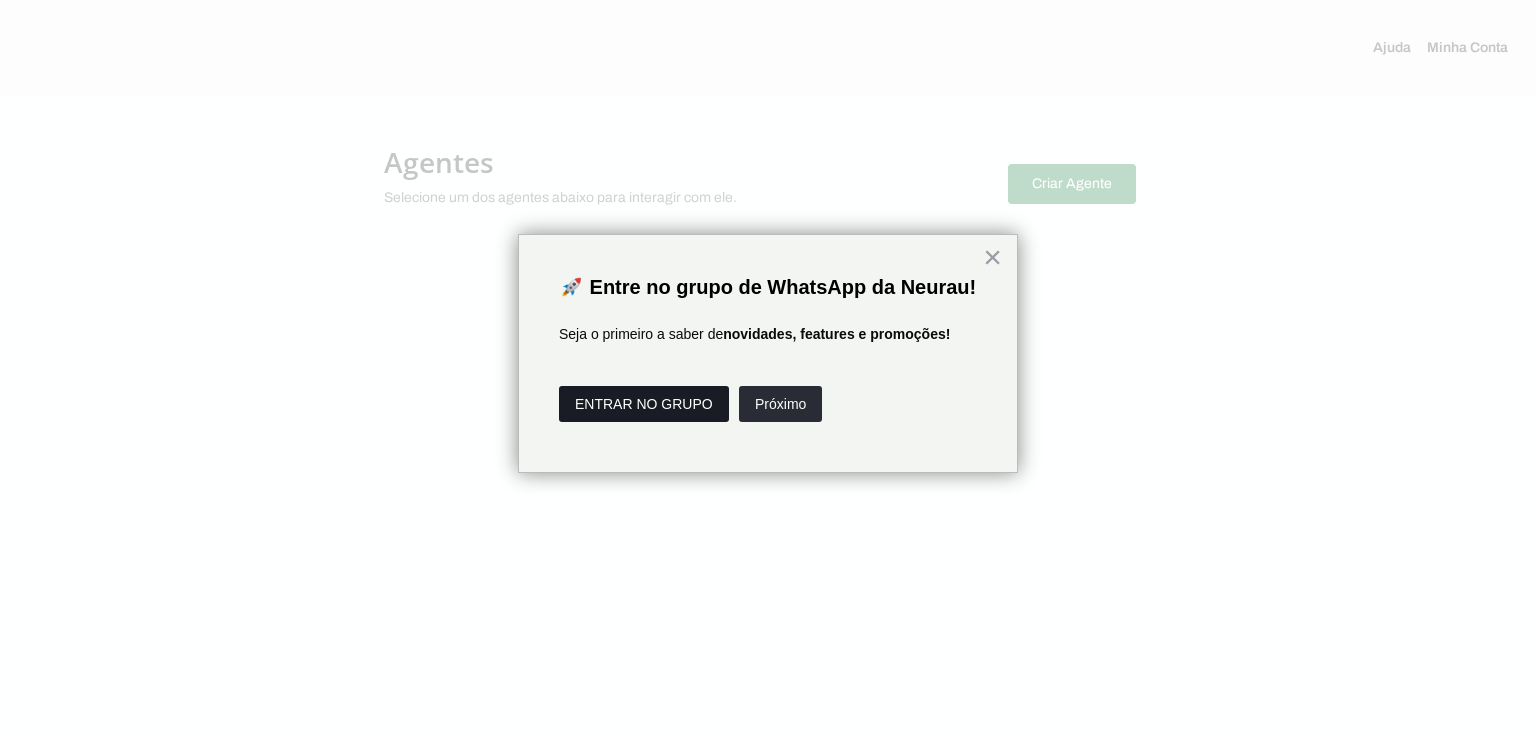 click on "ENTRAR NO GRUPO" at bounding box center [644, 404] 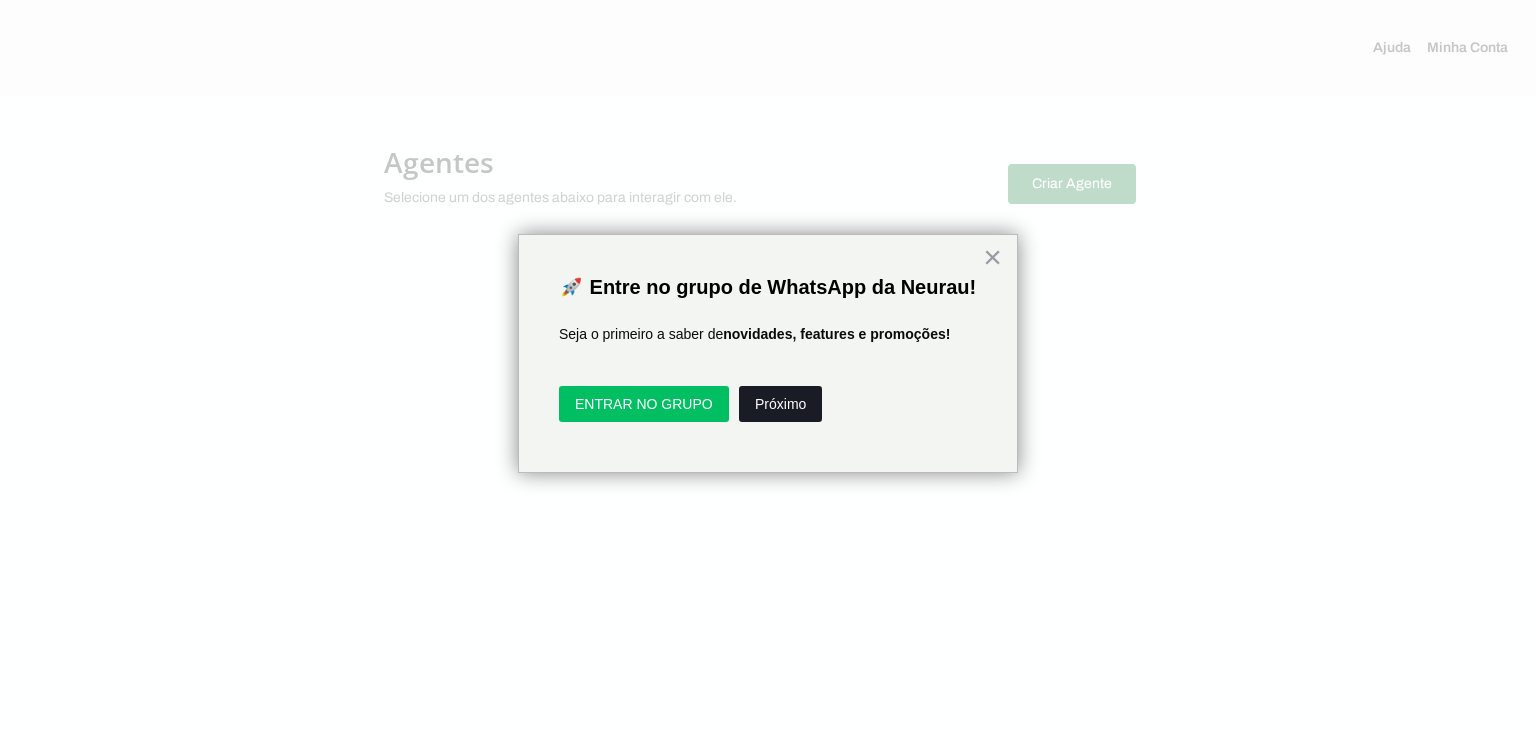 click on "Próximo" at bounding box center (780, 404) 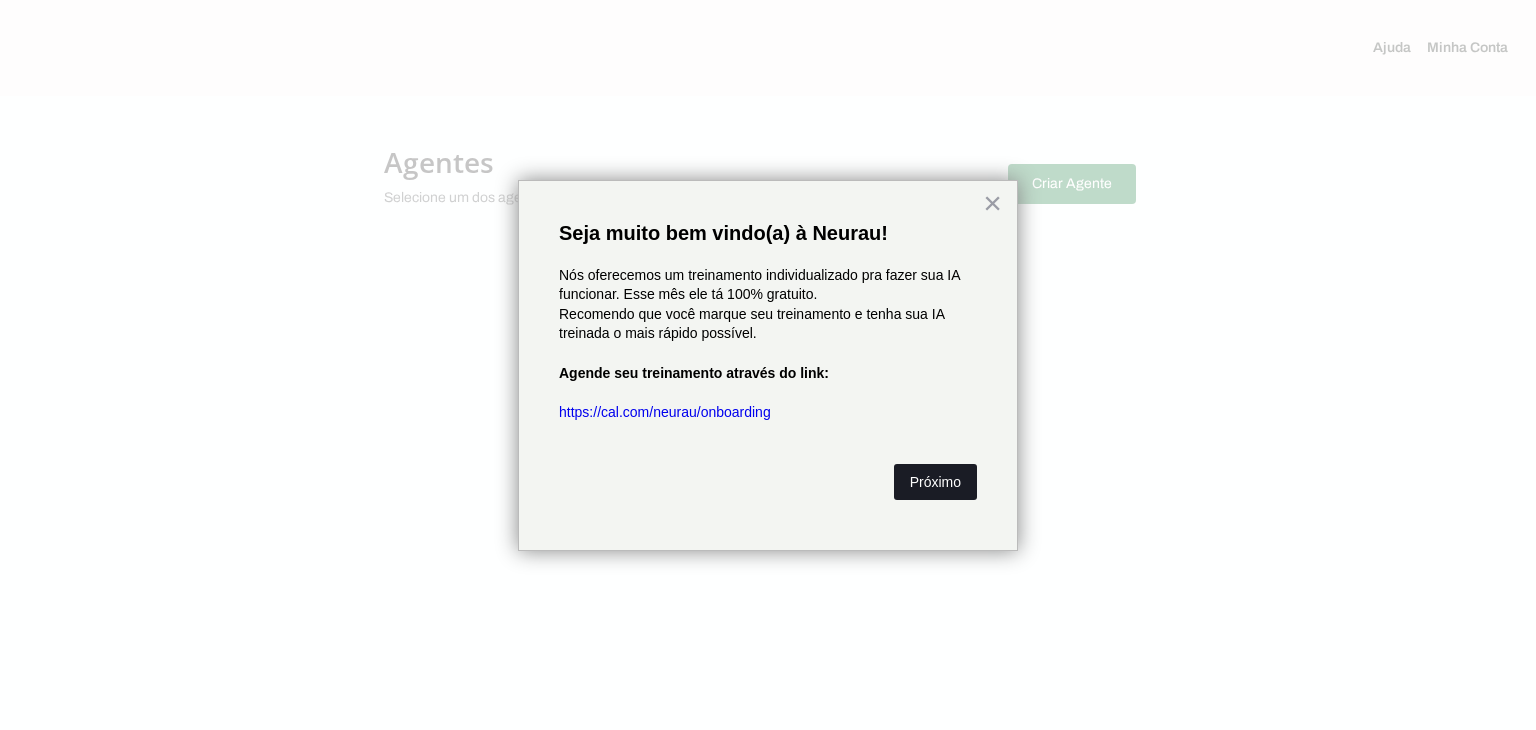 click on "Próximo" at bounding box center [935, 482] 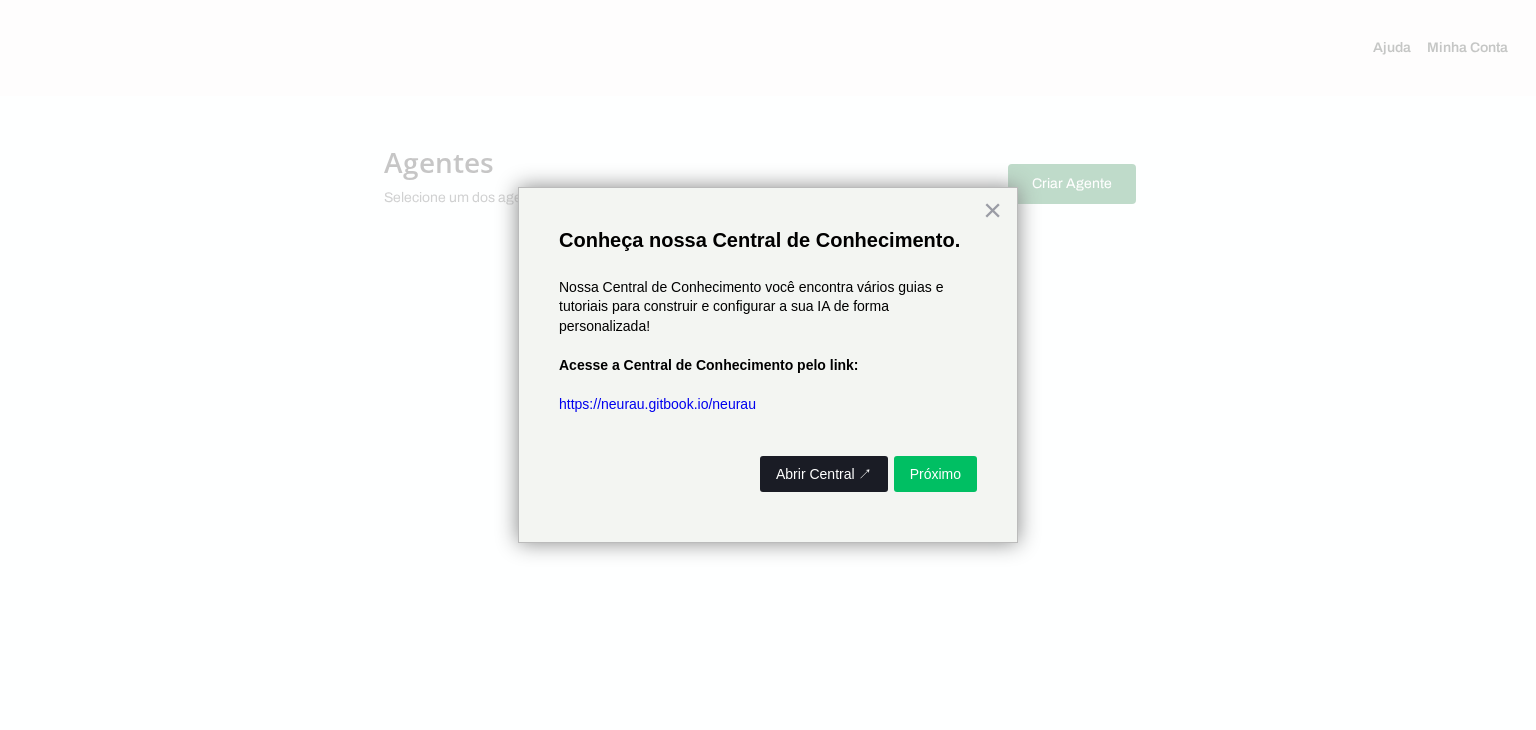 drag, startPoint x: 840, startPoint y: 478, endPoint x: 804, endPoint y: 475, distance: 36.124783 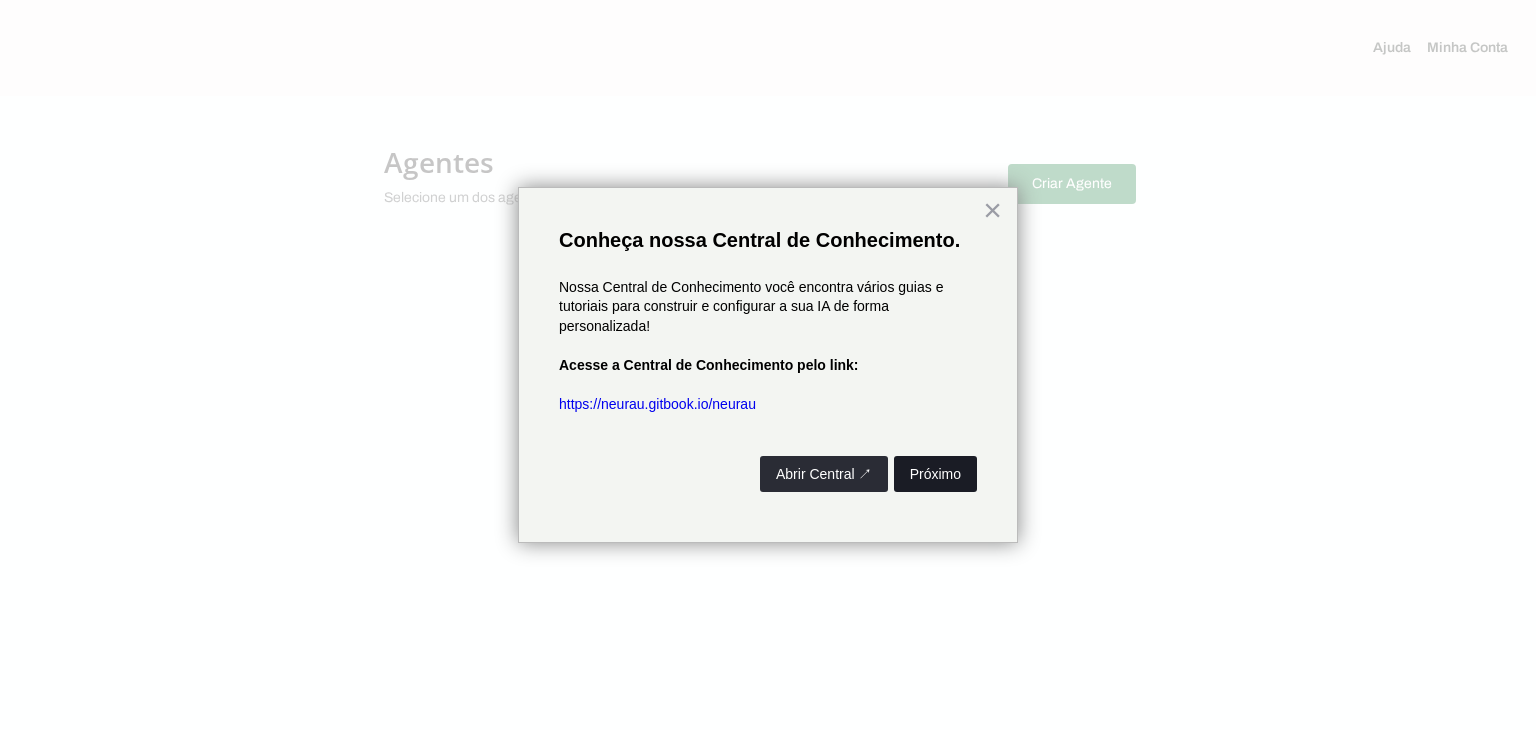 click on "Próximo" at bounding box center [935, 474] 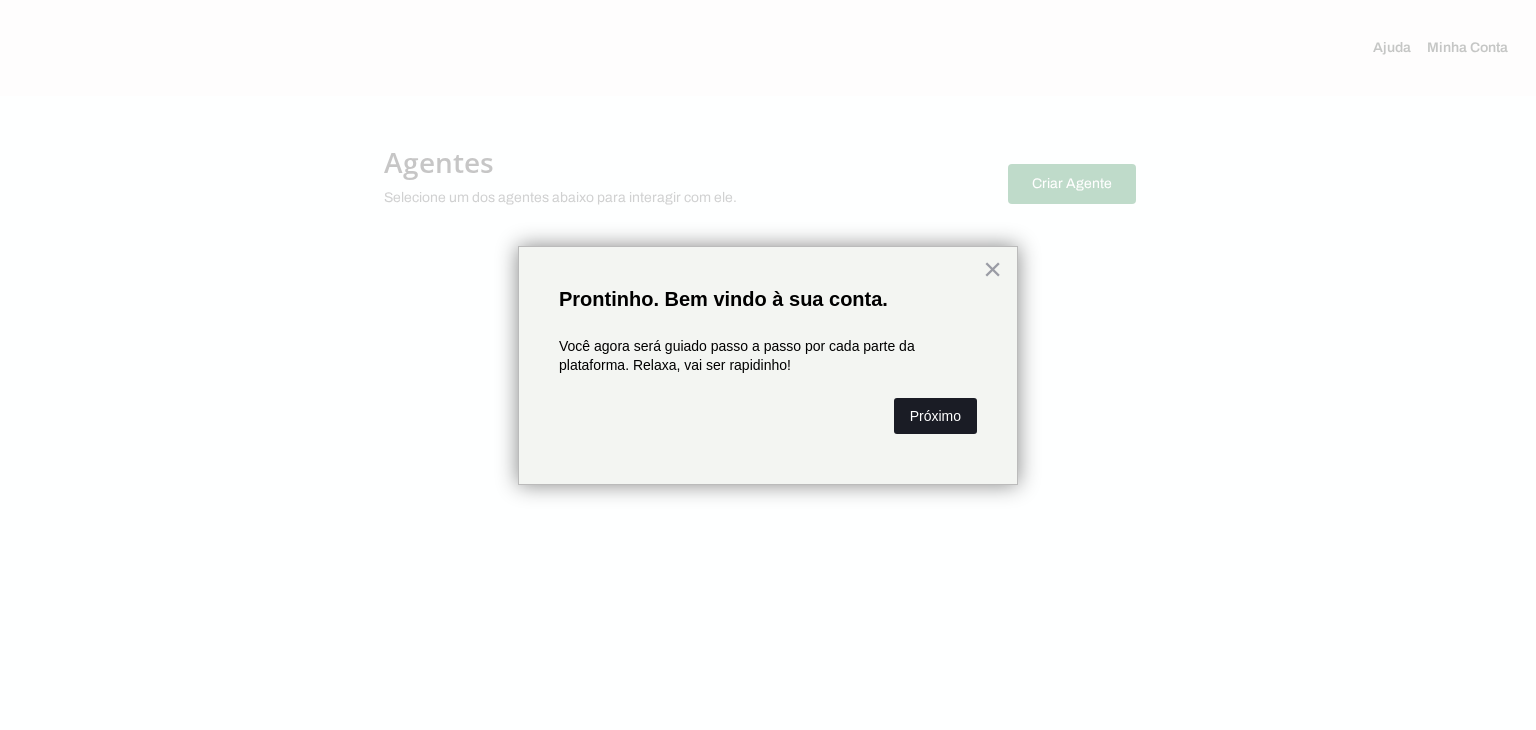 click on "Próximo" at bounding box center (935, 416) 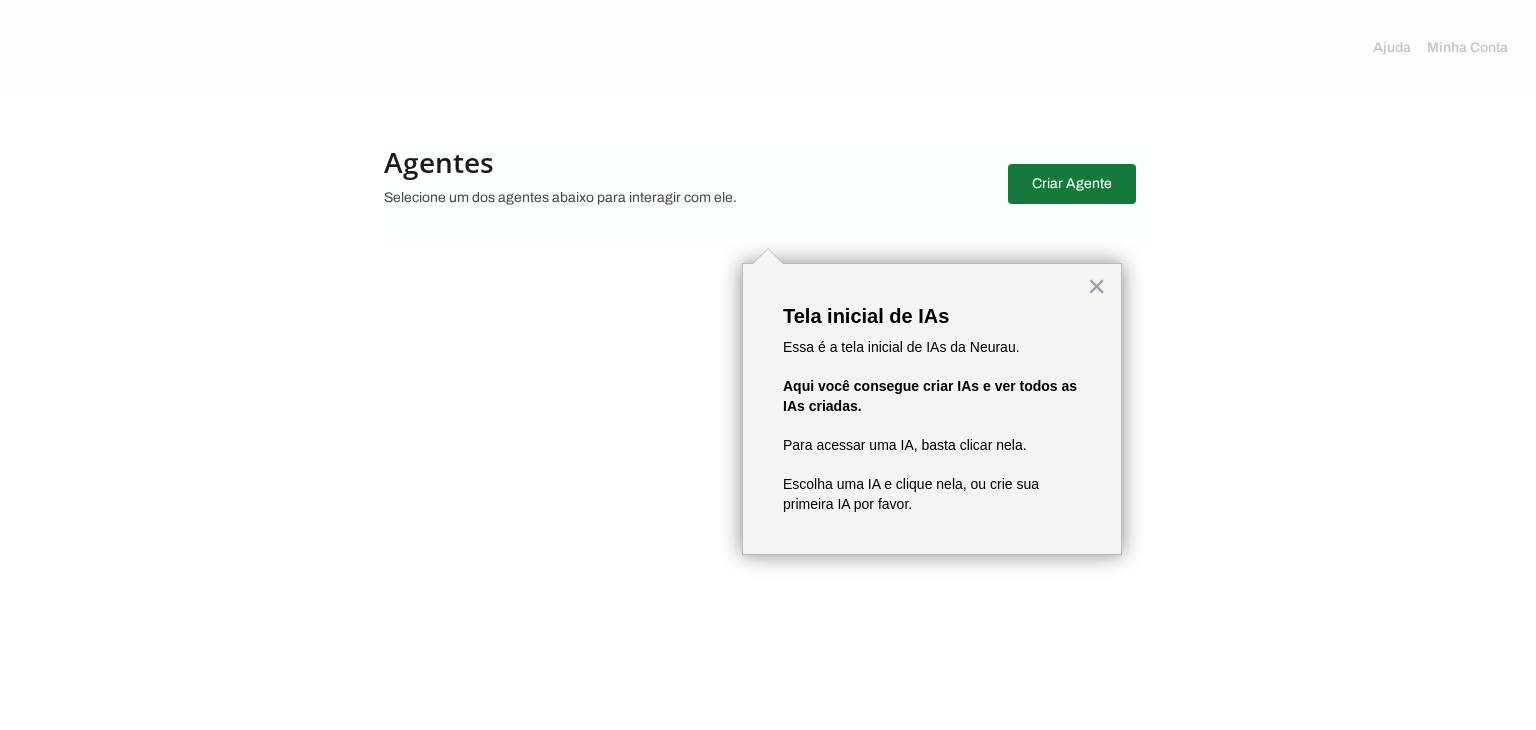 click at bounding box center (1072, 184) 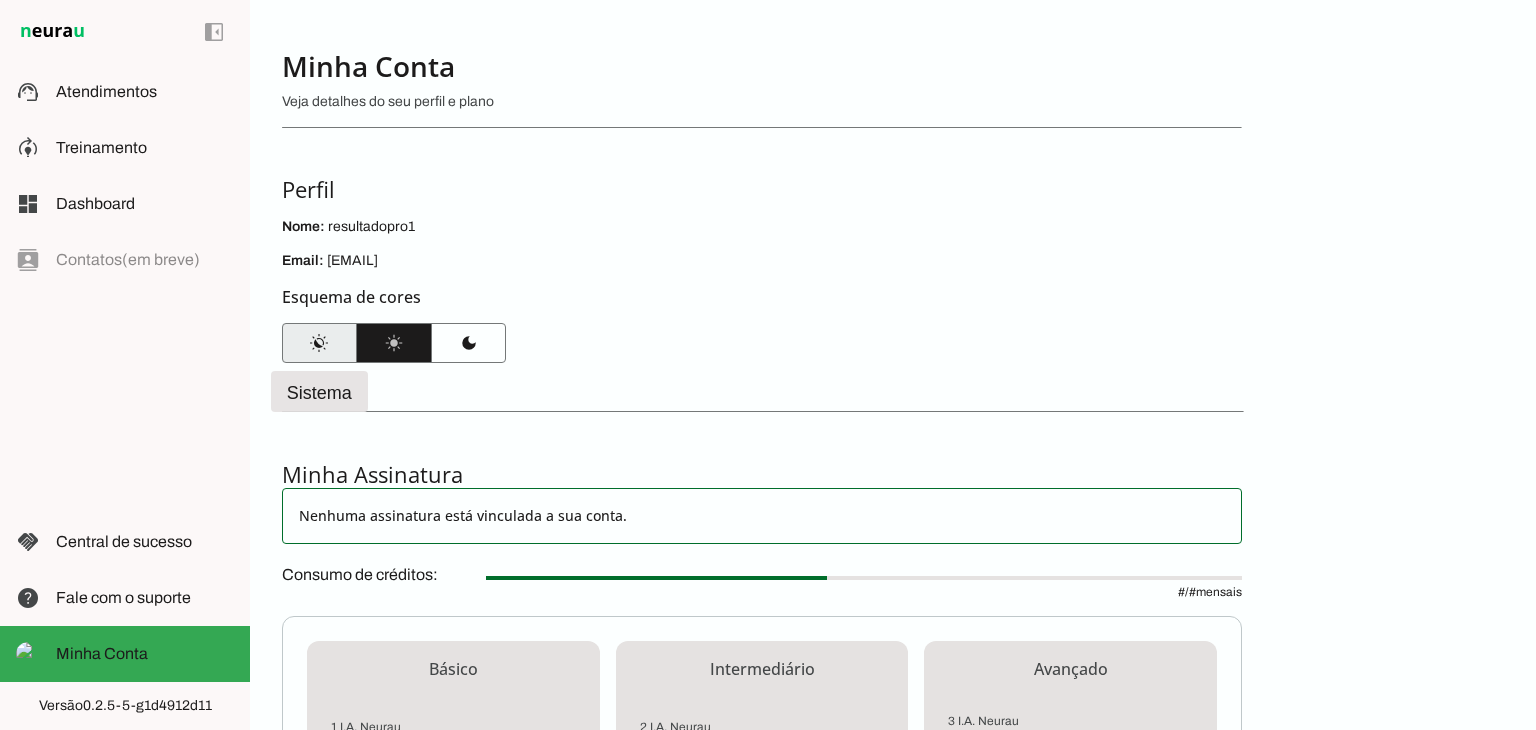 click at bounding box center [319, 343] 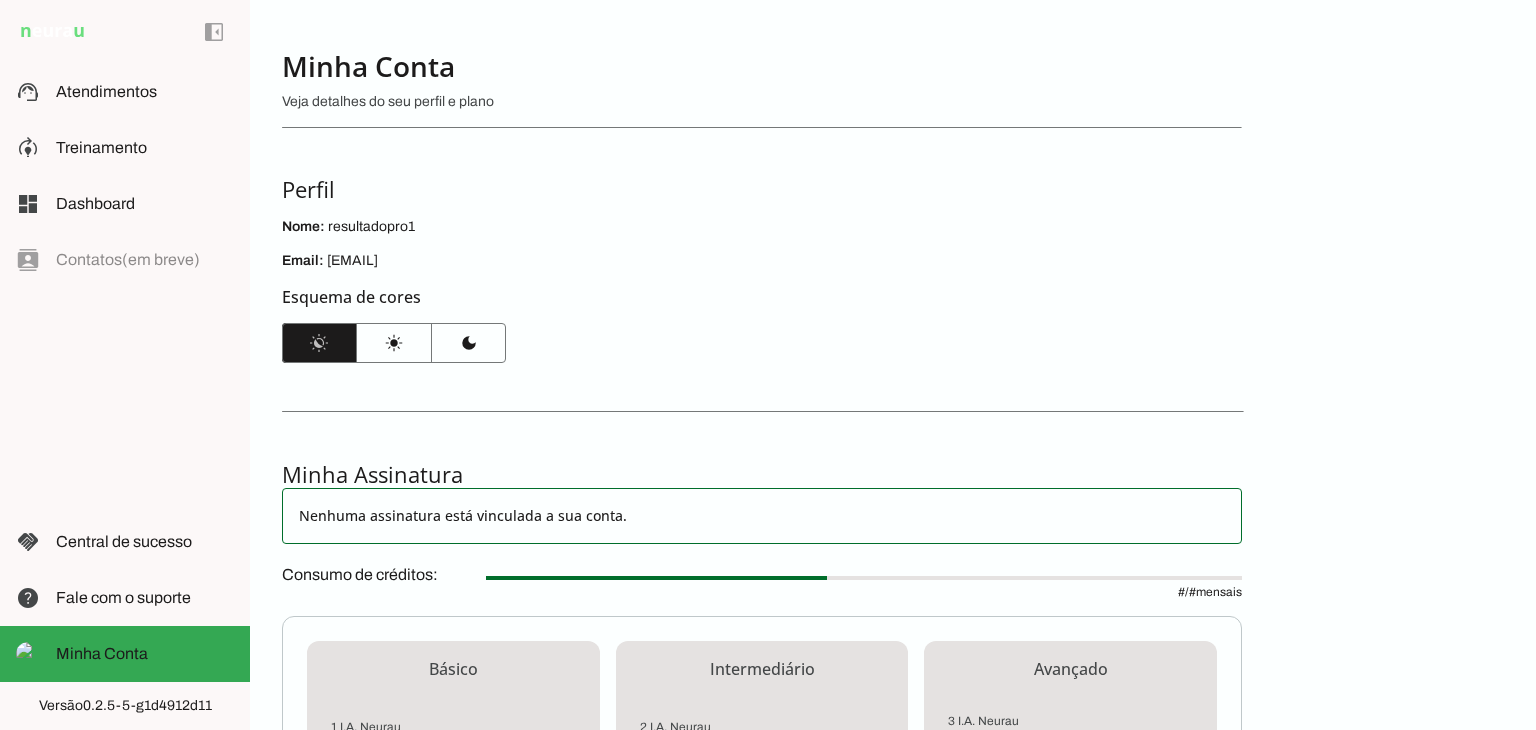 click on "Nome:
[NAME]" at bounding box center [762, 227] 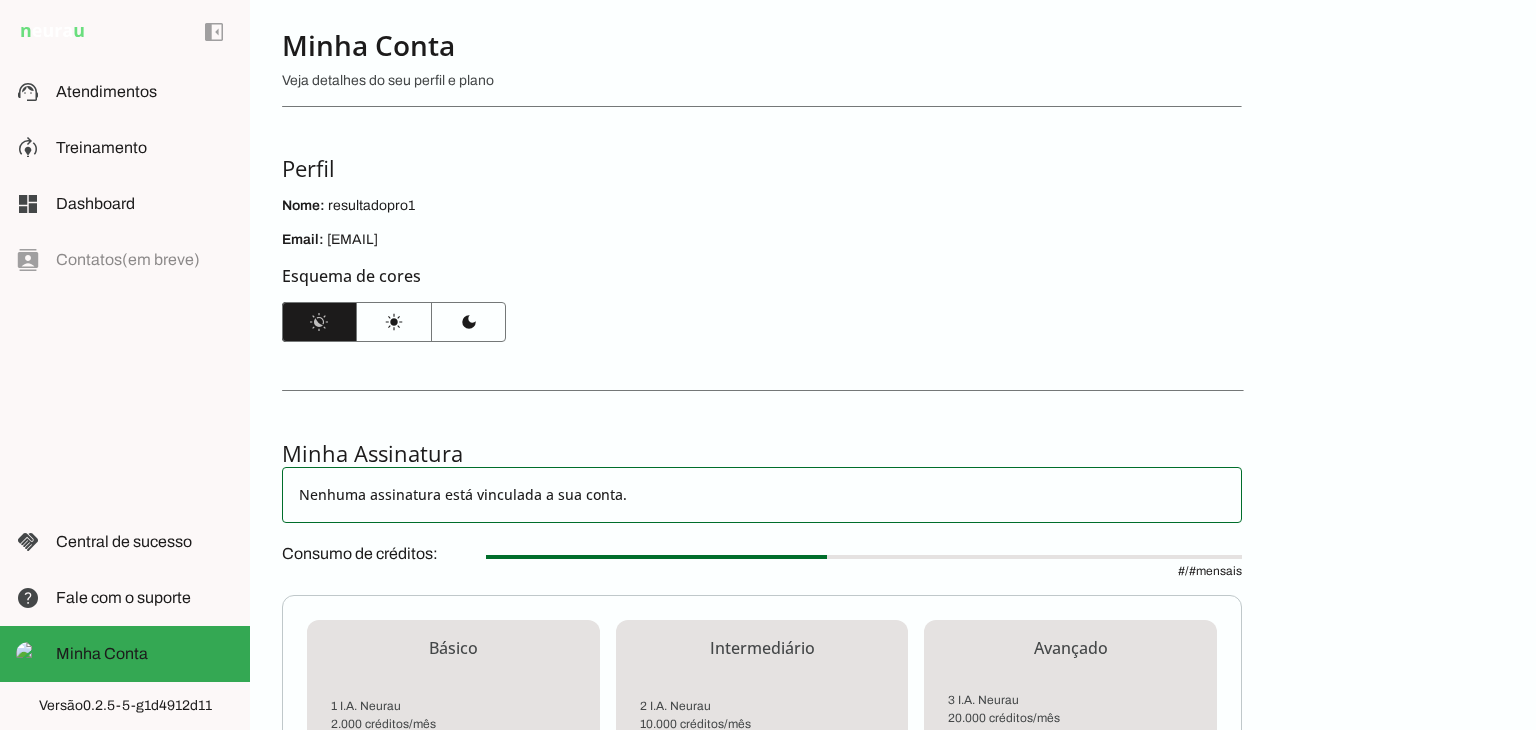 scroll, scrollTop: 0, scrollLeft: 0, axis: both 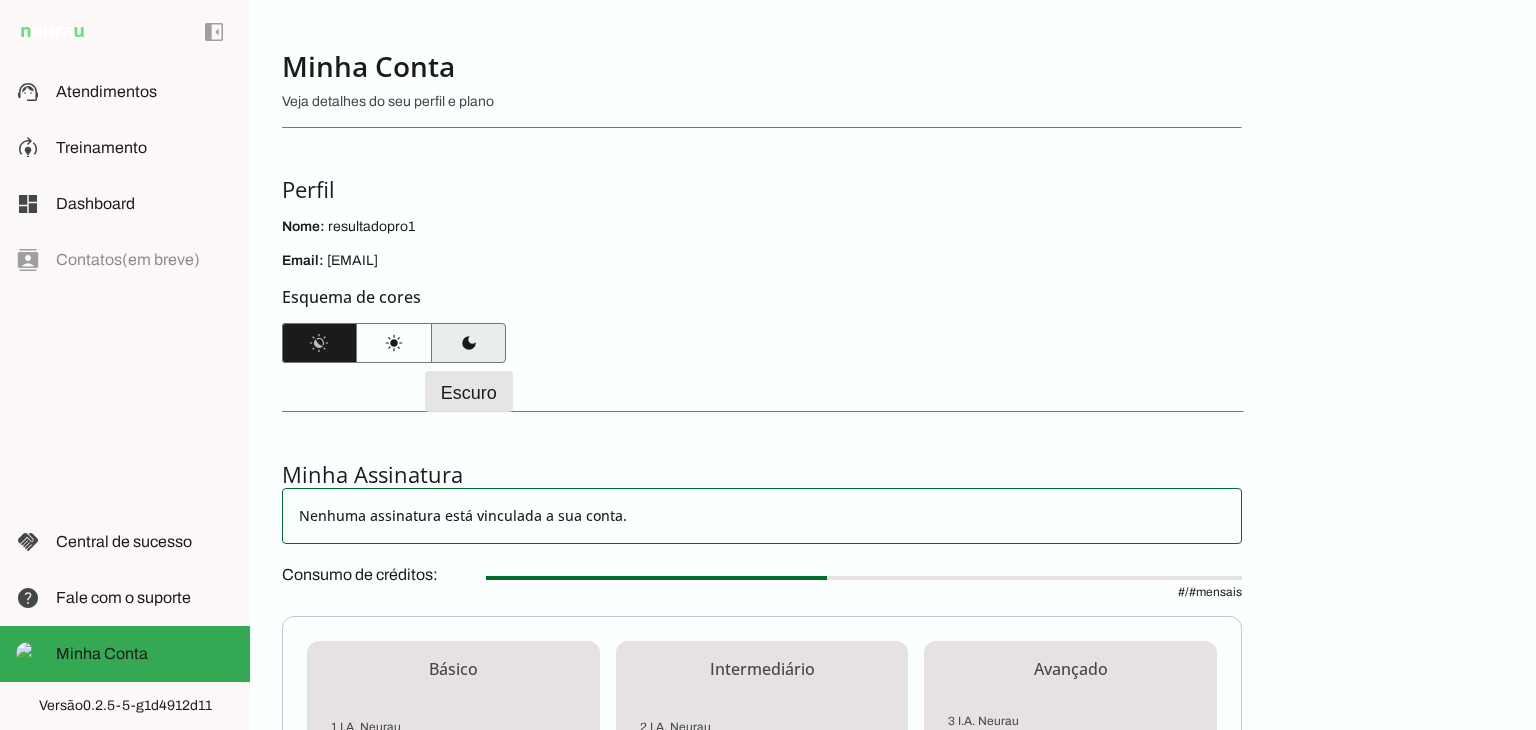 click at bounding box center (468, 343) 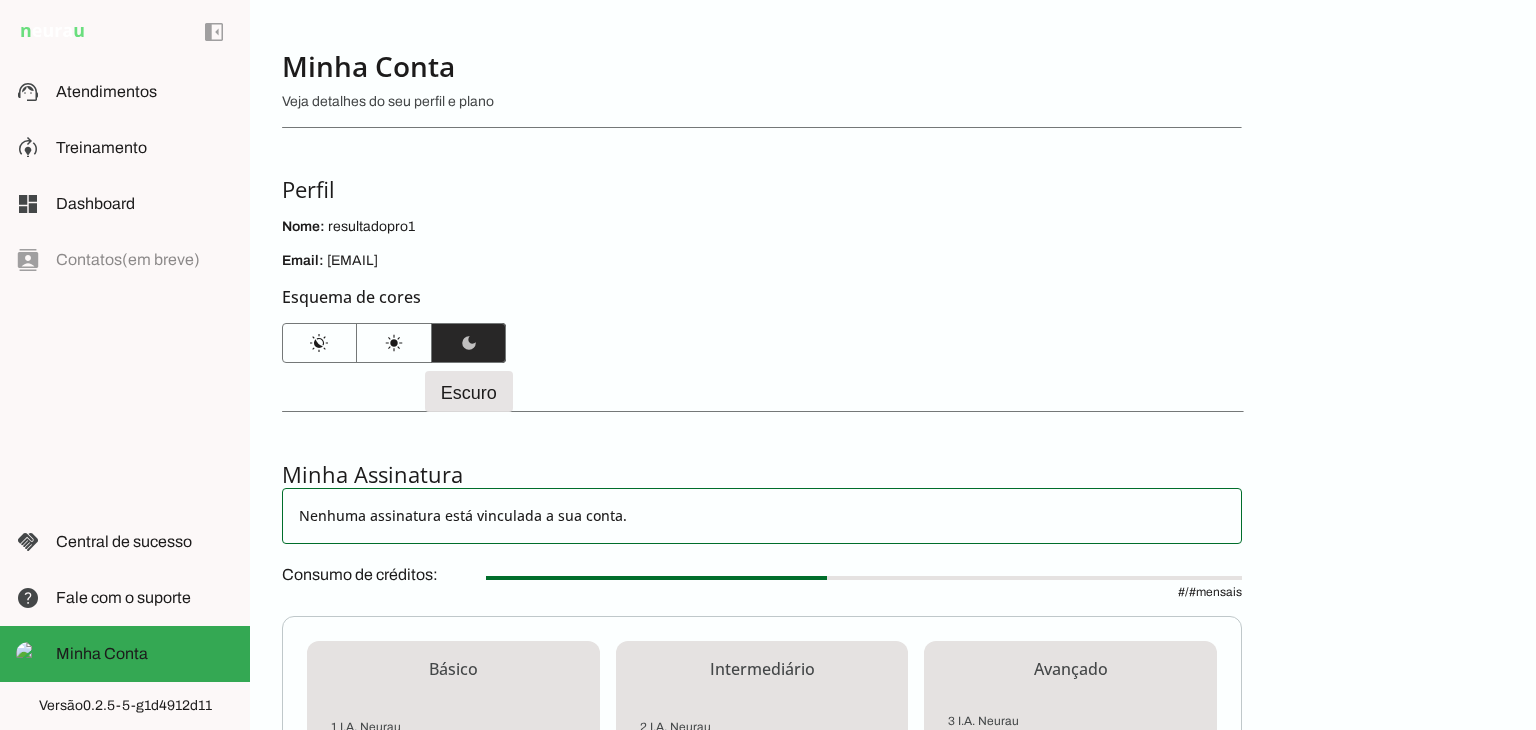 click at bounding box center [468, 343] 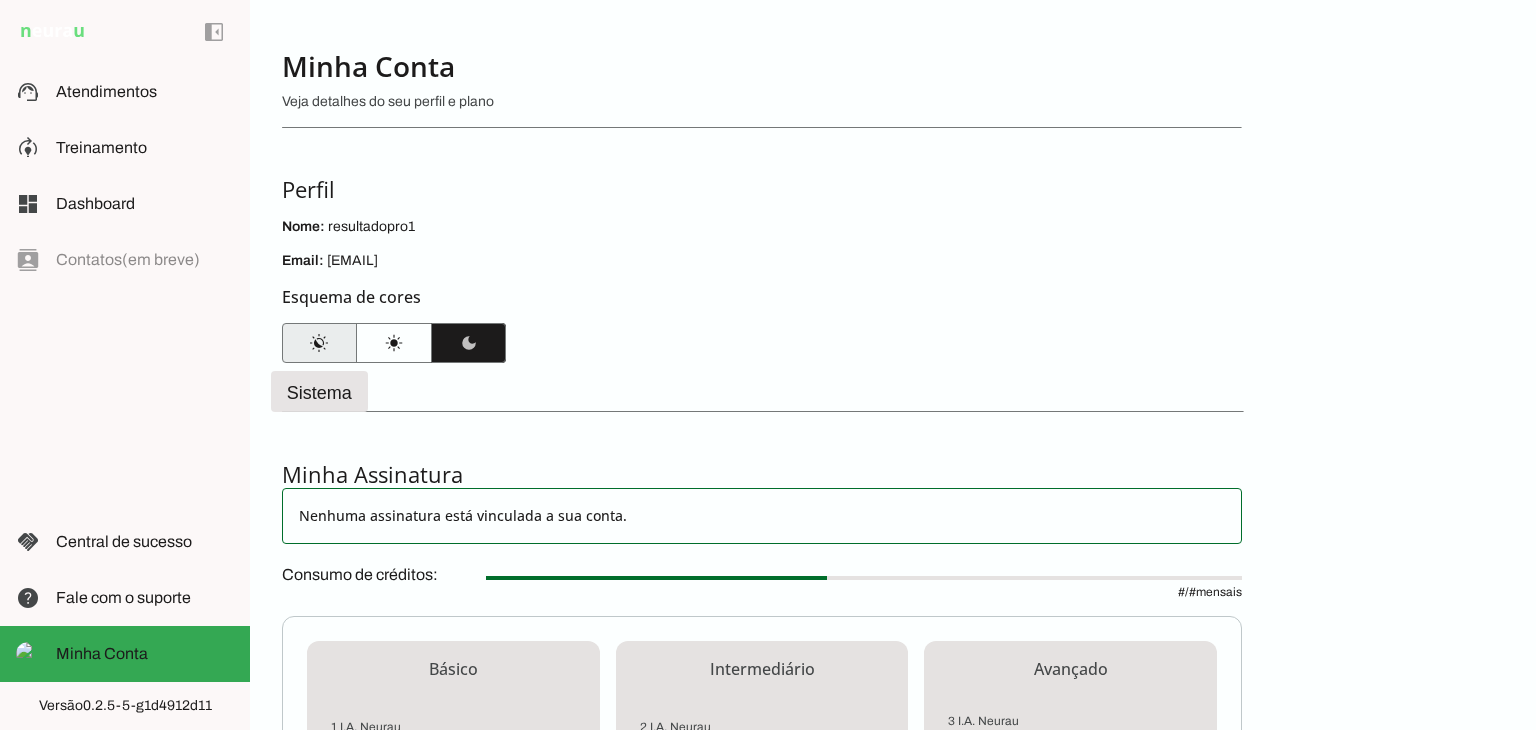 click at bounding box center [319, 343] 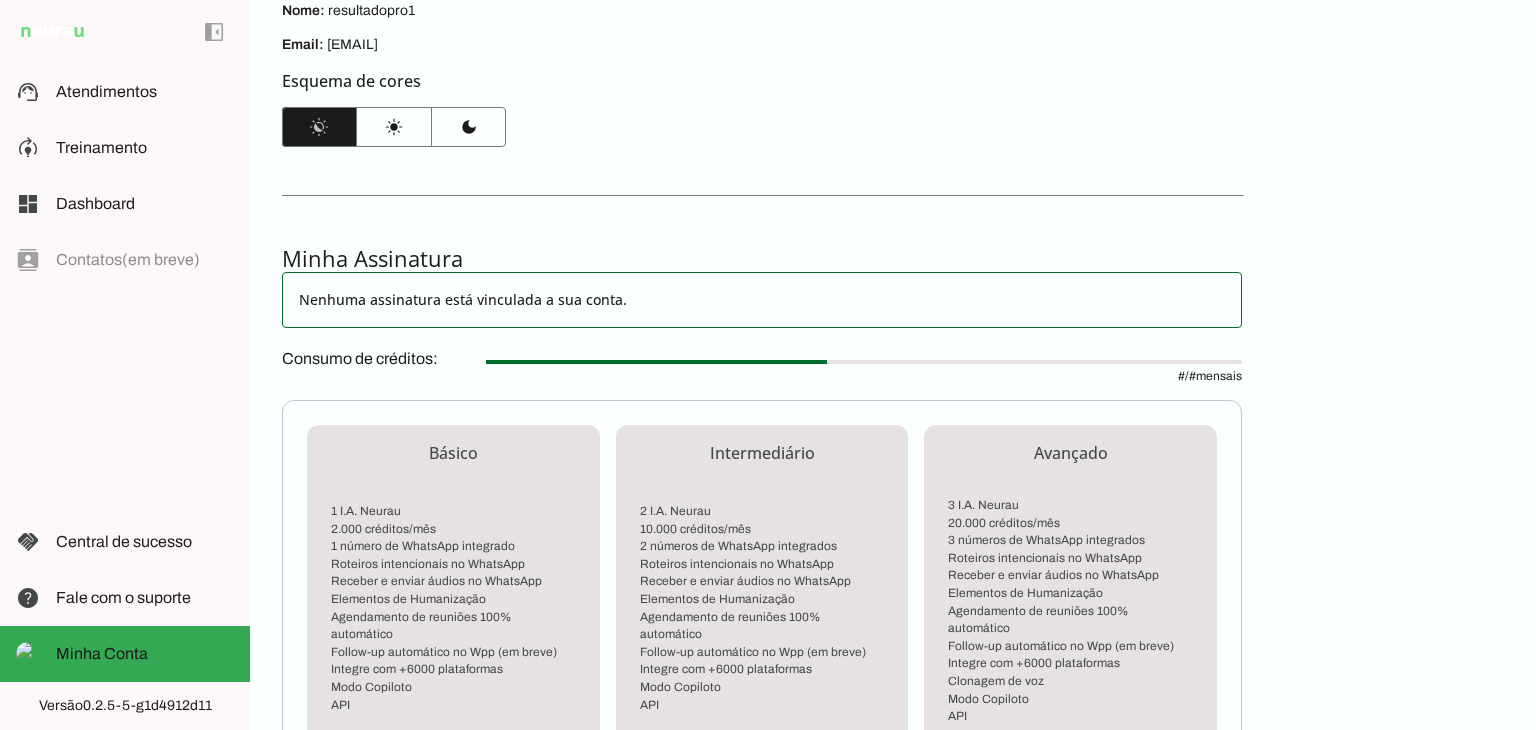 scroll, scrollTop: 300, scrollLeft: 0, axis: vertical 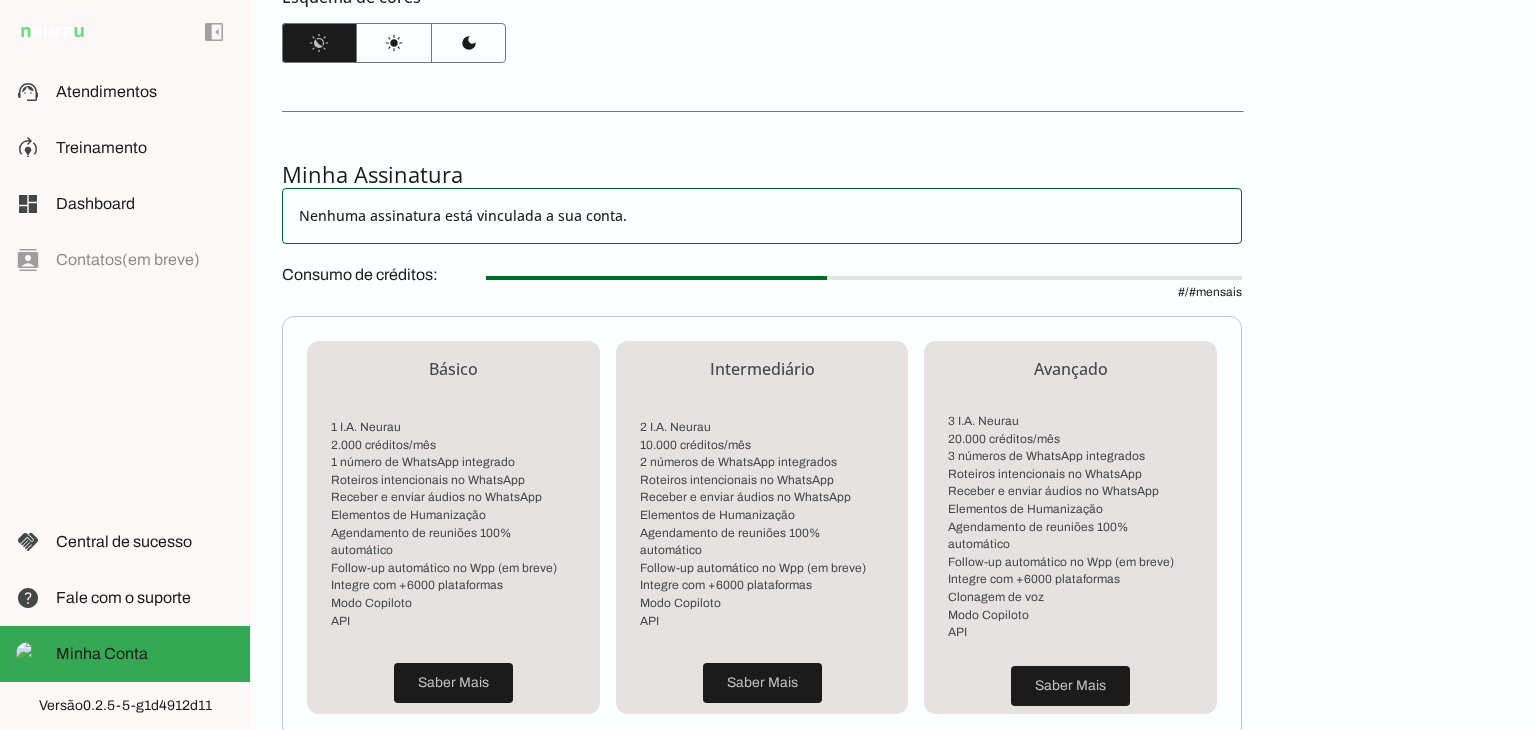 click on "Nenhuma assinatura está vinculada a sua conta." at bounding box center [762, 216] 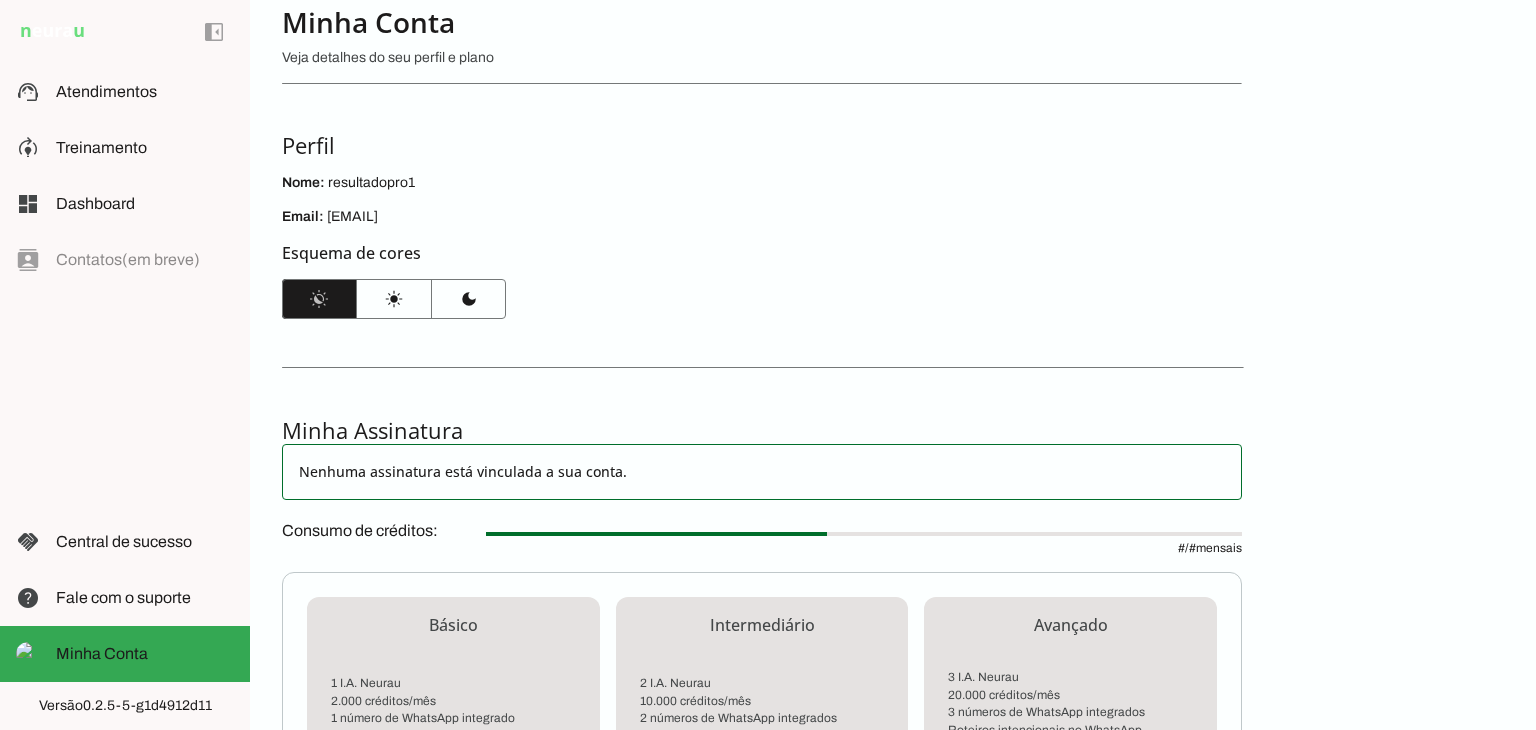 scroll, scrollTop: 0, scrollLeft: 0, axis: both 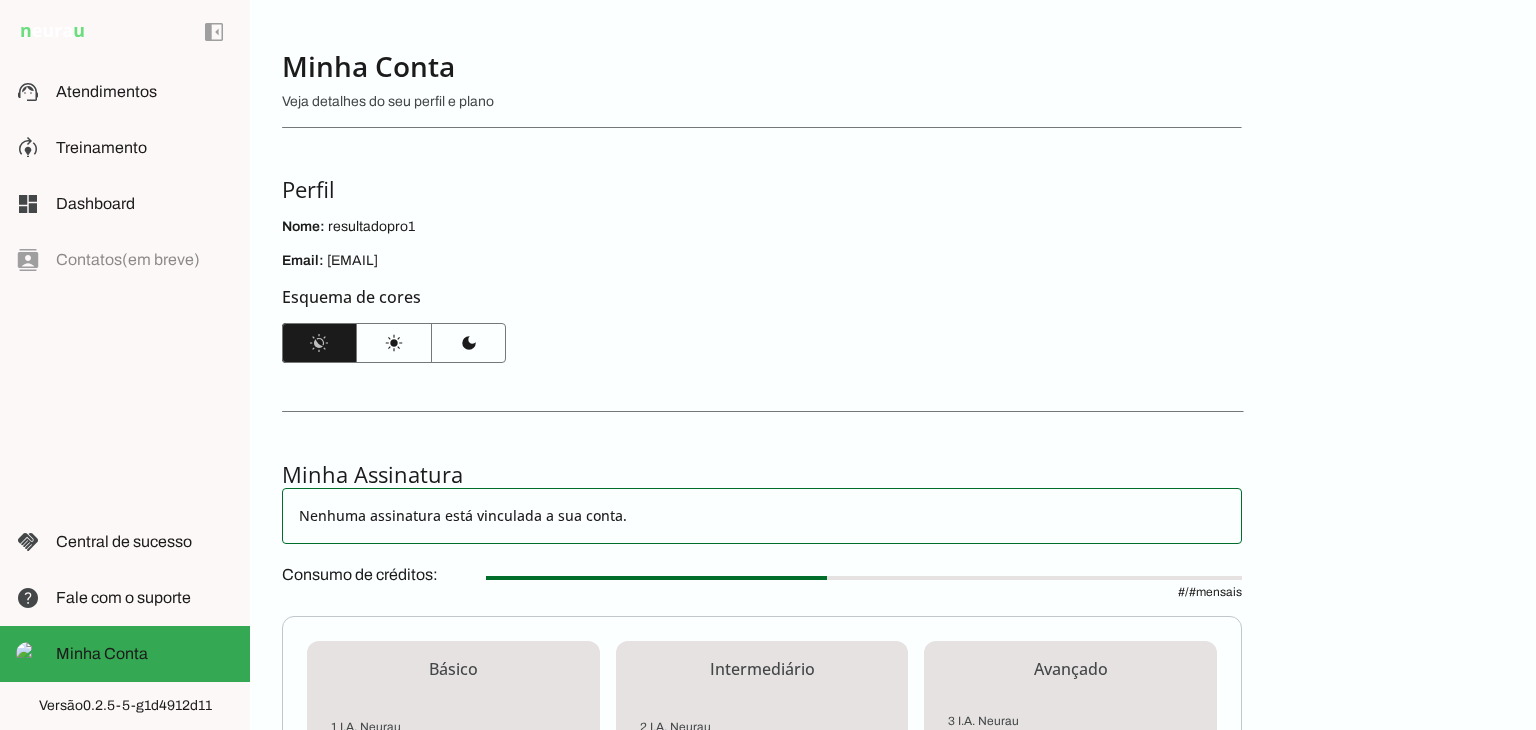click on "Veja detalhes do seu perfil e plano" at bounding box center (754, 102) 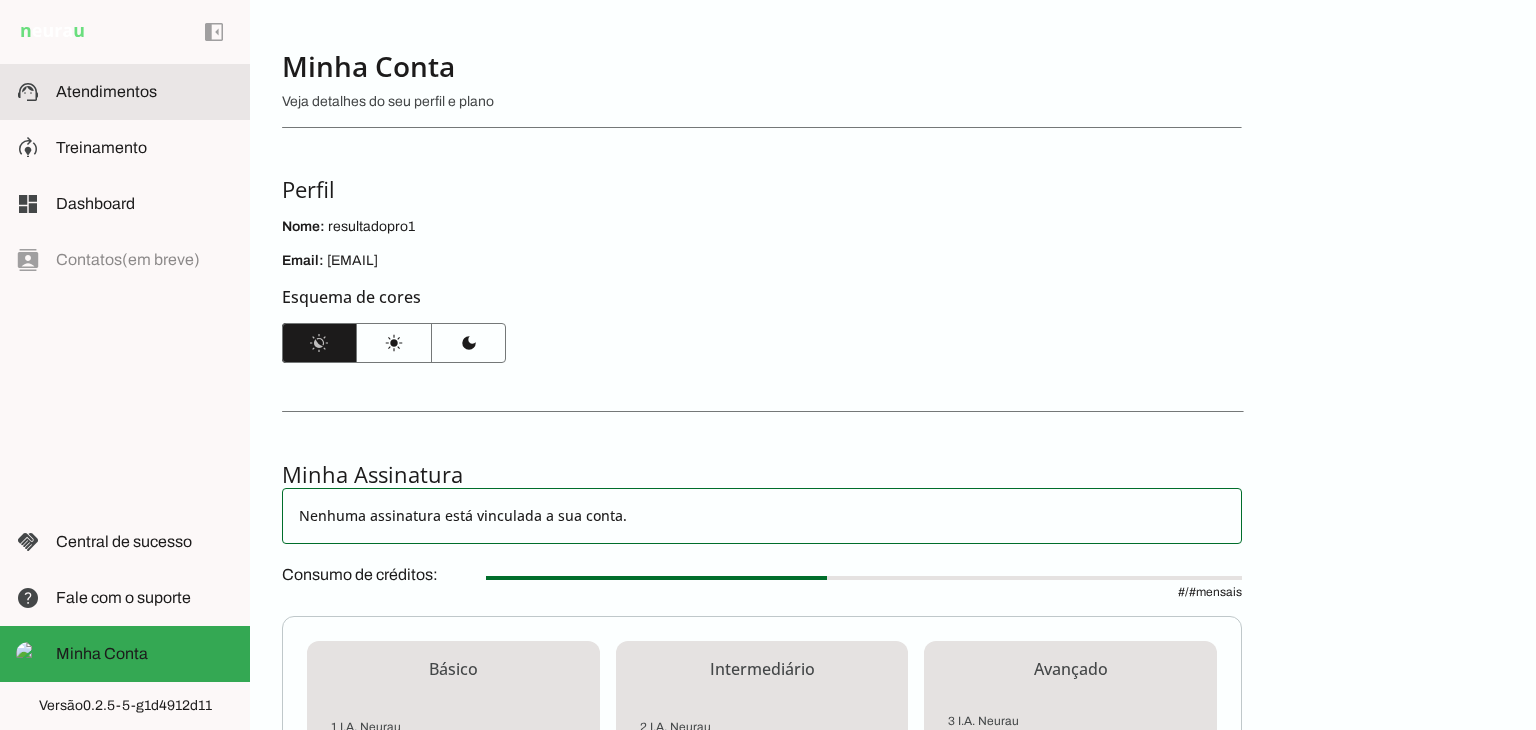 click on "Atendimentos" 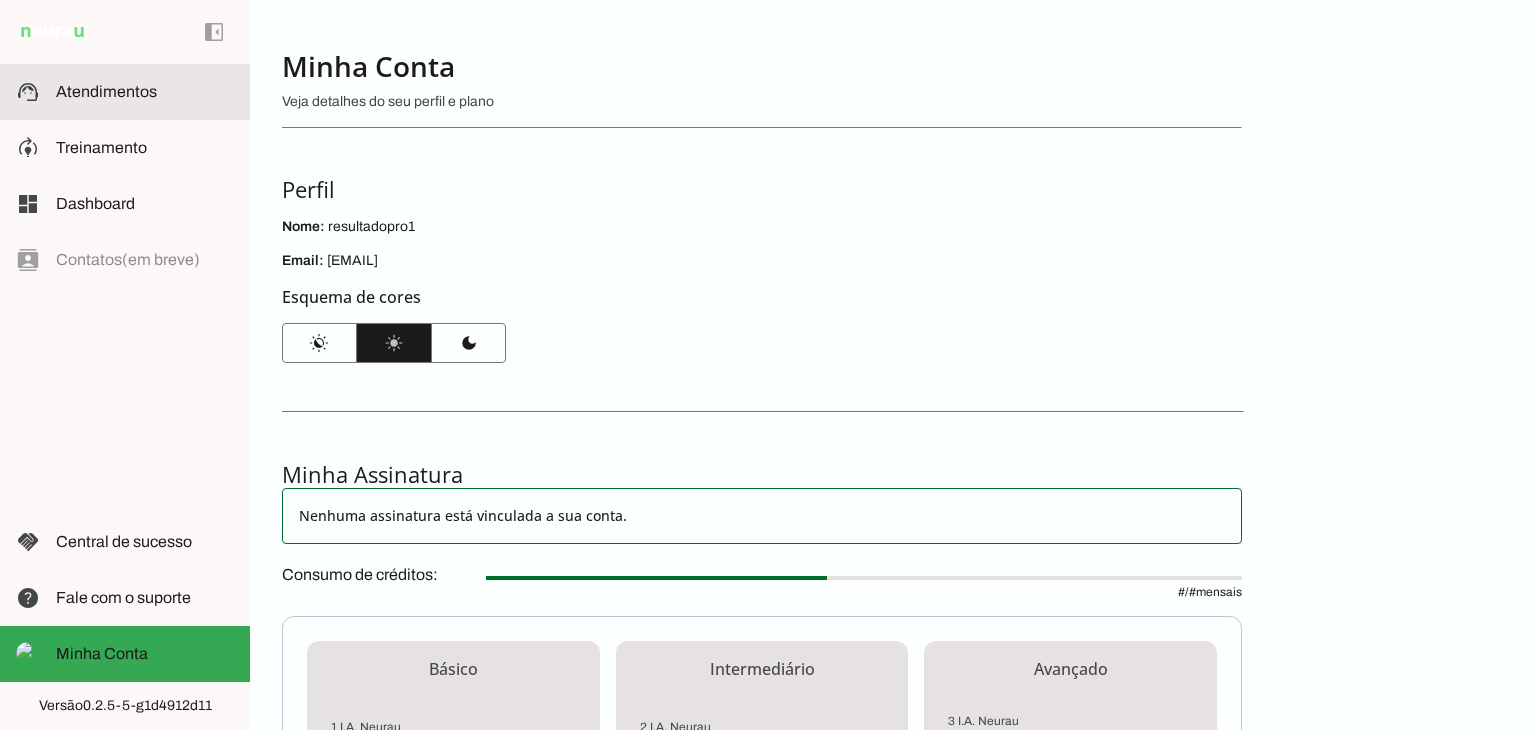 click on "Atendimentos" 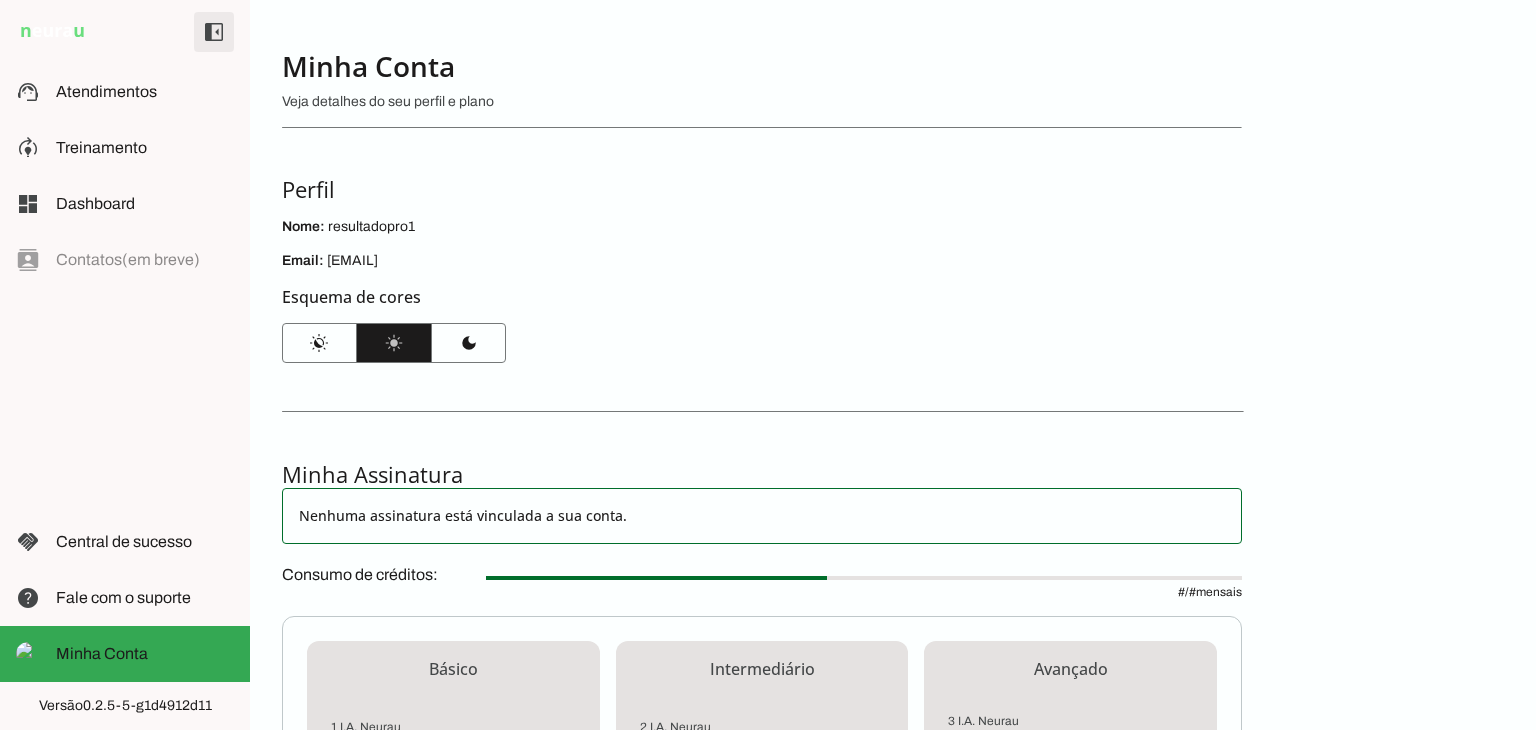 click at bounding box center (214, 32) 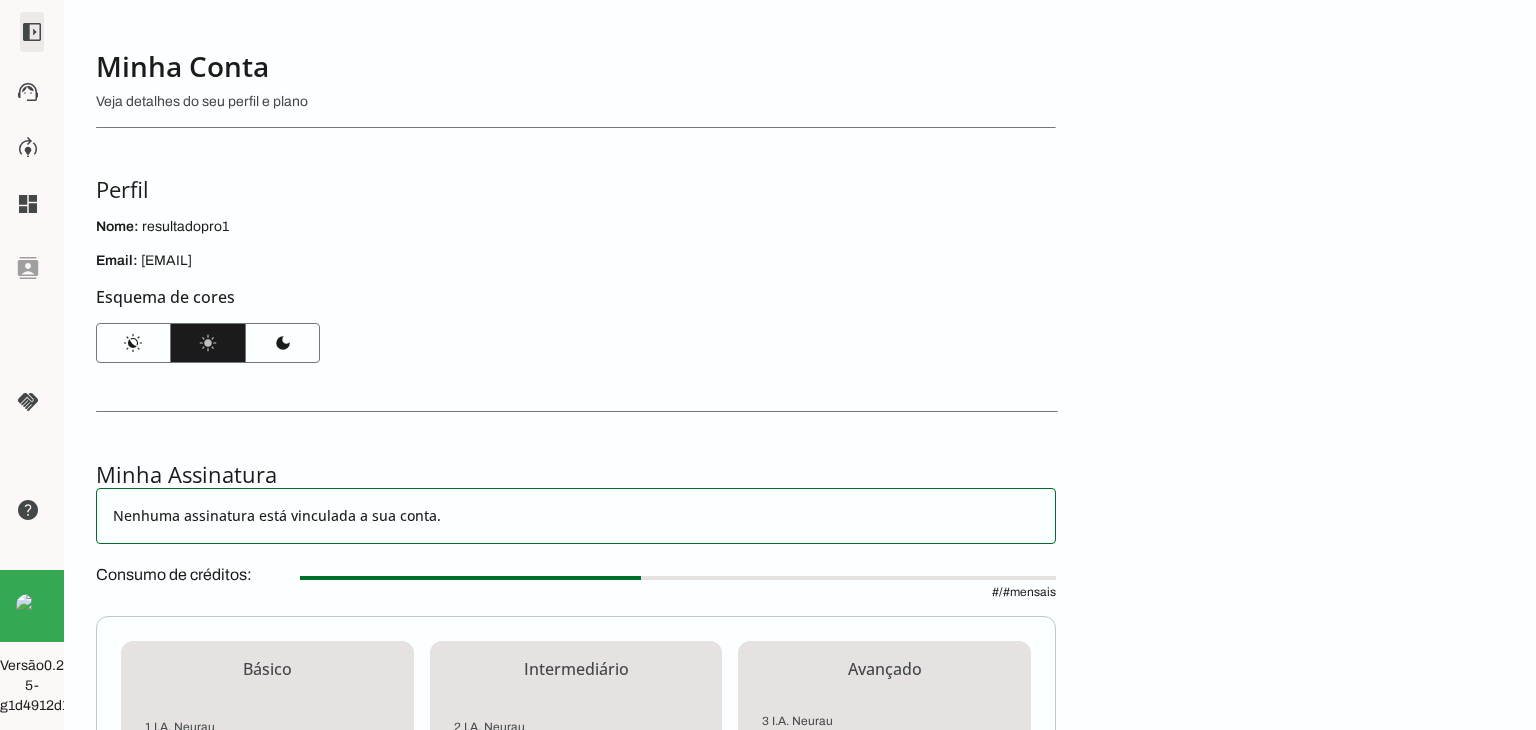 click at bounding box center [32, 32] 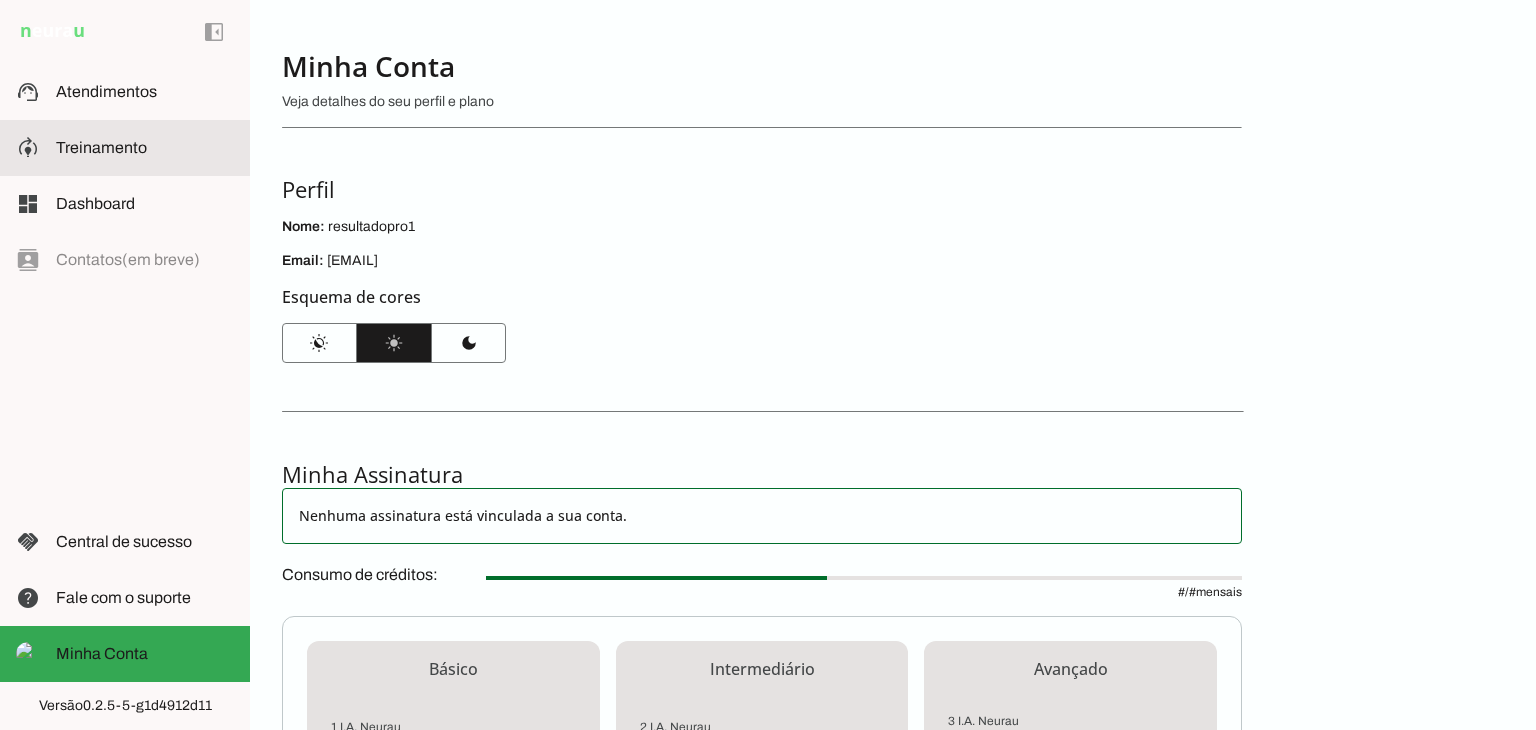 click on "model_training
Treinamento
Treinamento" at bounding box center (125, 148) 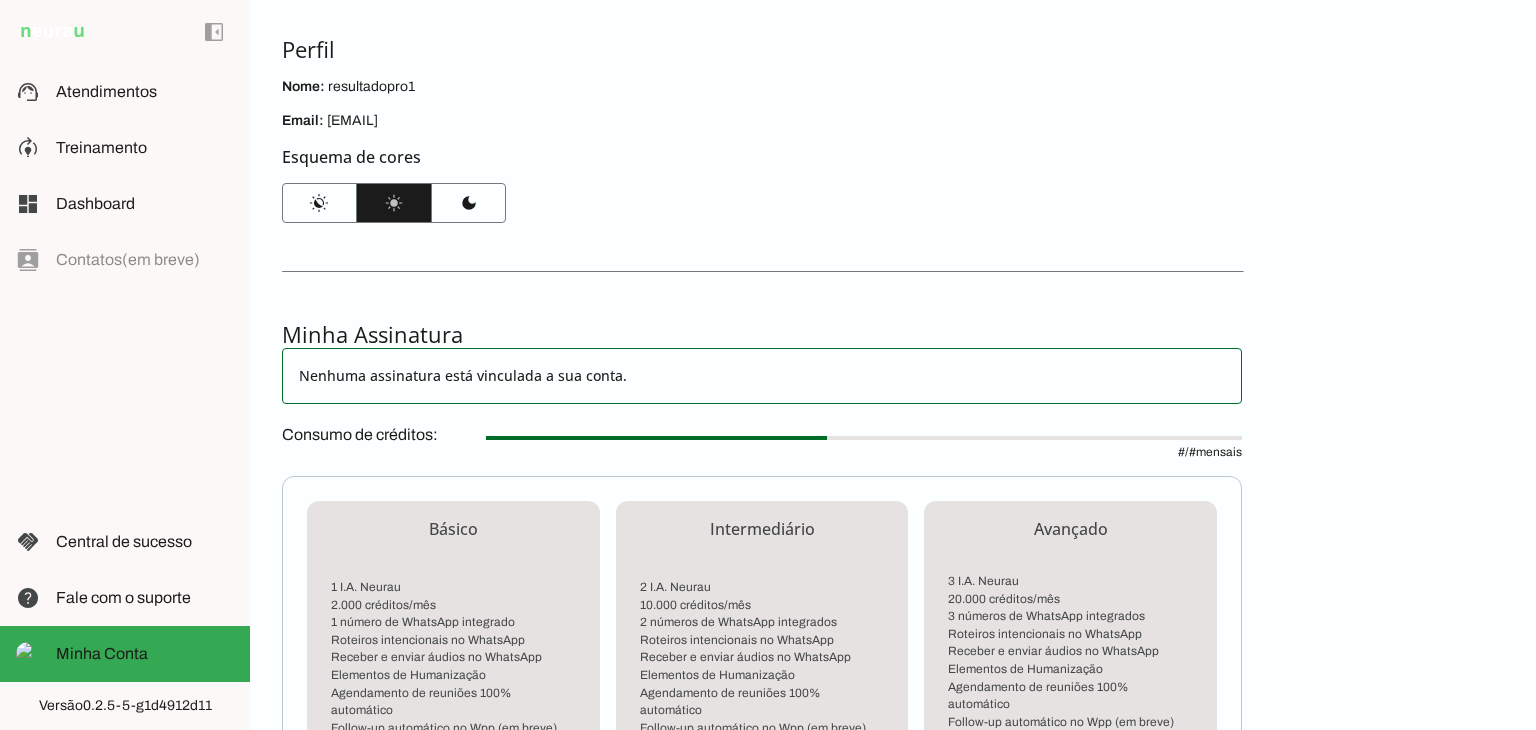 scroll, scrollTop: 500, scrollLeft: 0, axis: vertical 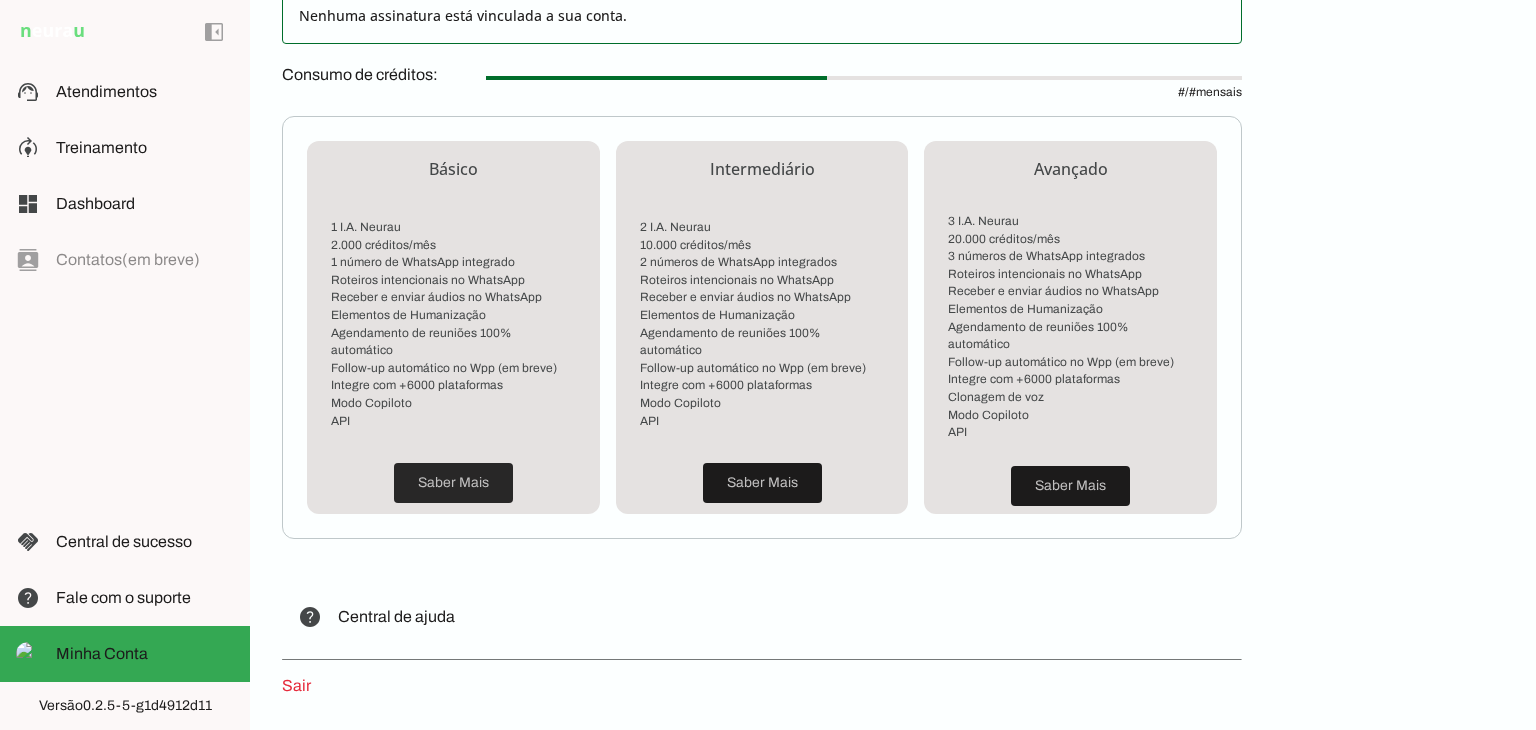 click at bounding box center (453, 483) 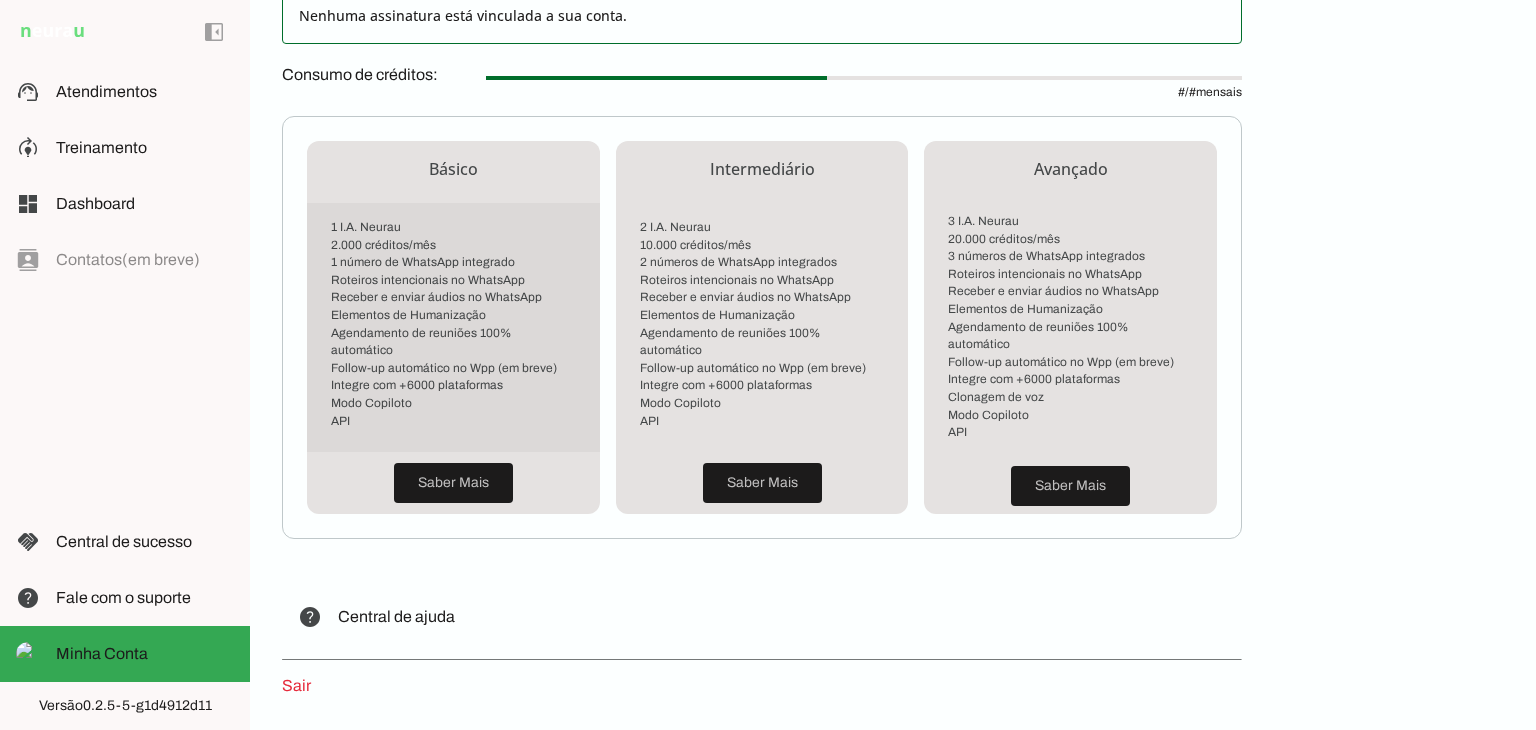 click on "Elementos de Humanização" at bounding box center [453, 316] 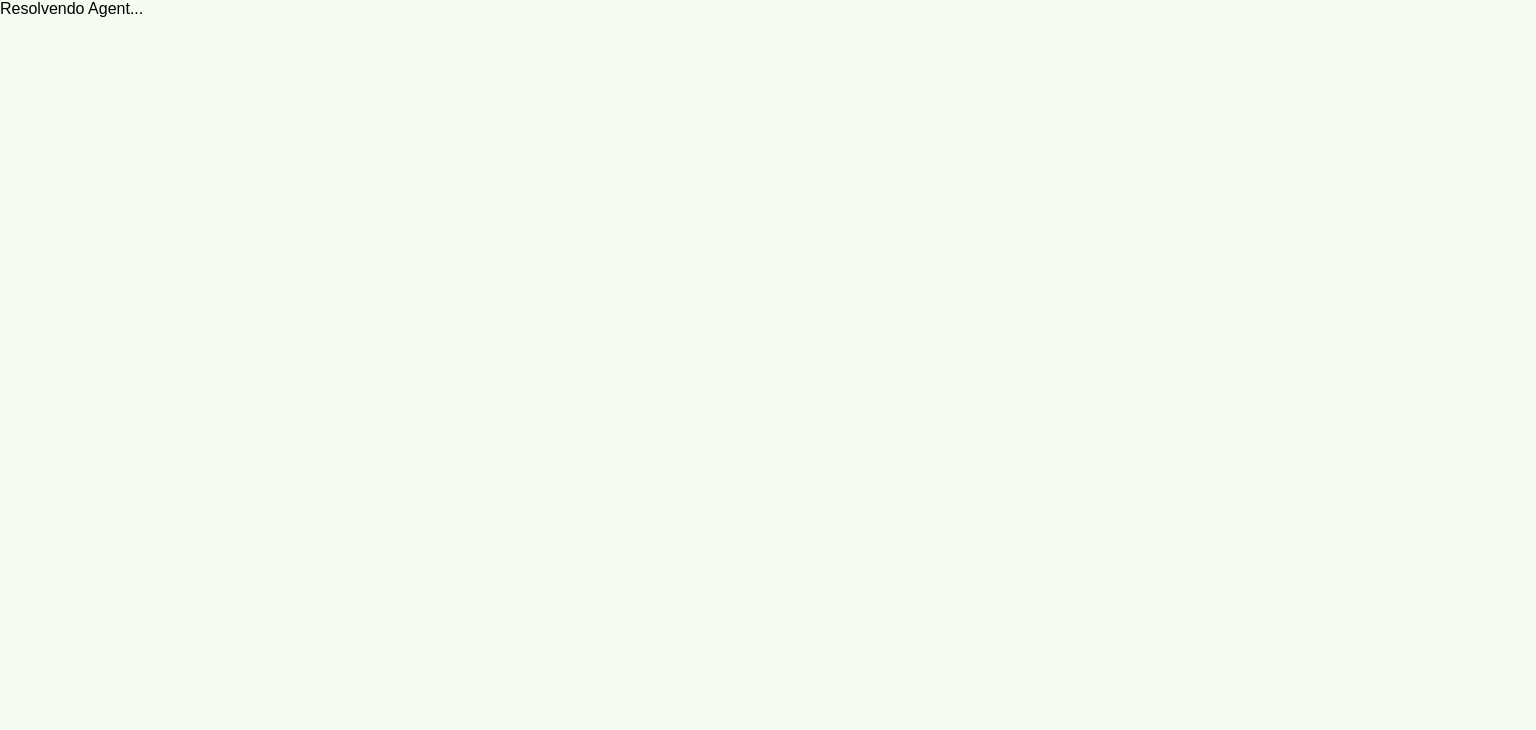 scroll, scrollTop: 0, scrollLeft: 0, axis: both 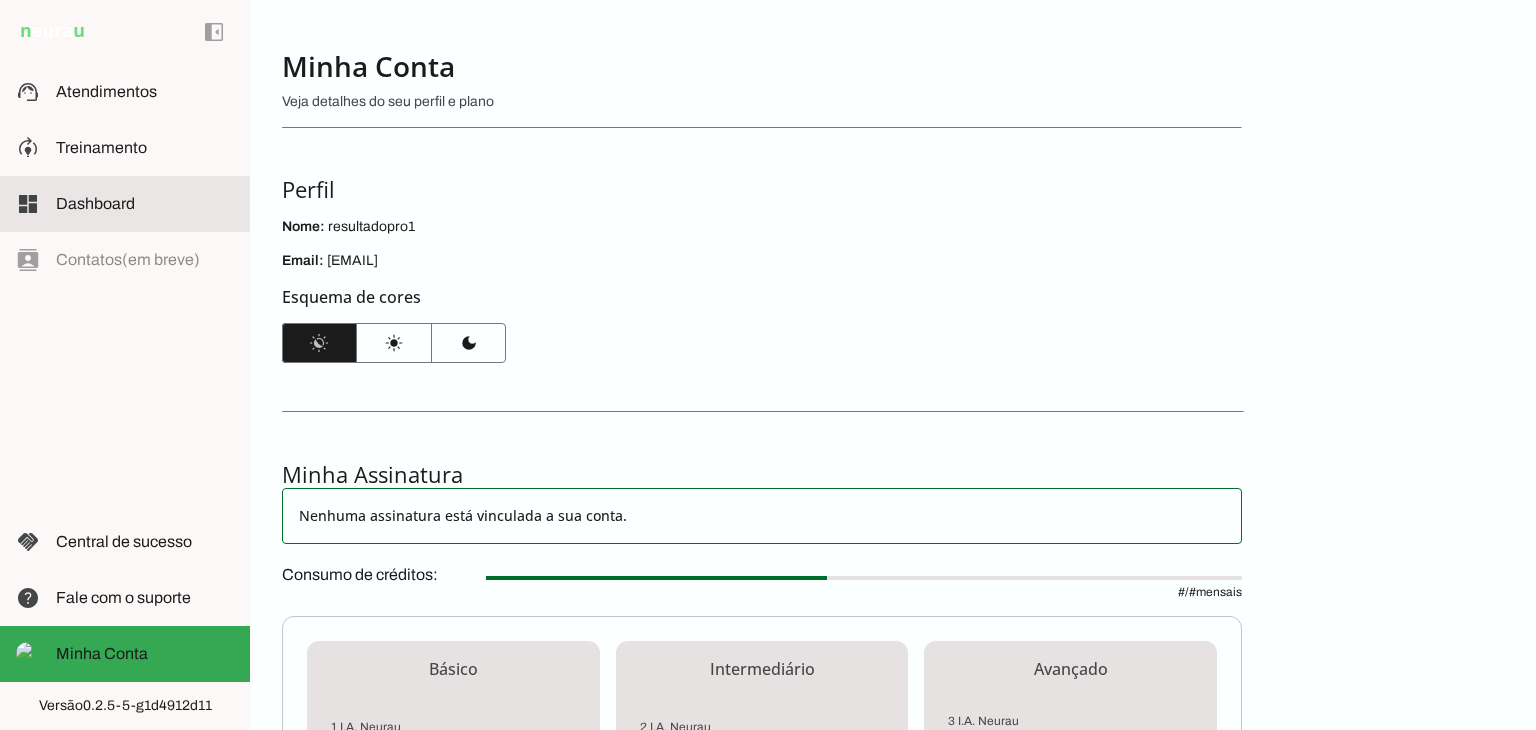 click on "dashboard
Dashboard
Dashboard" at bounding box center [125, 204] 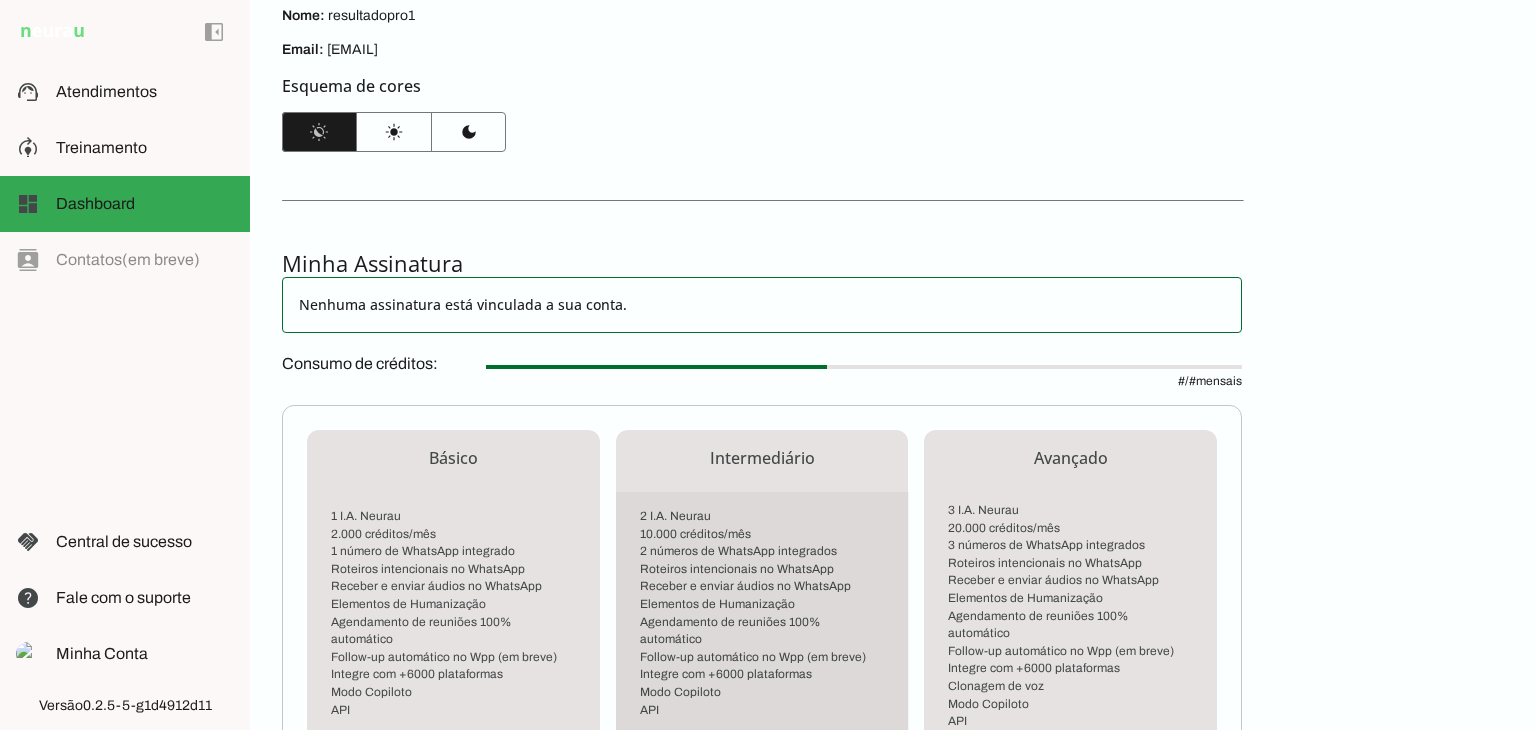 scroll, scrollTop: 0, scrollLeft: 0, axis: both 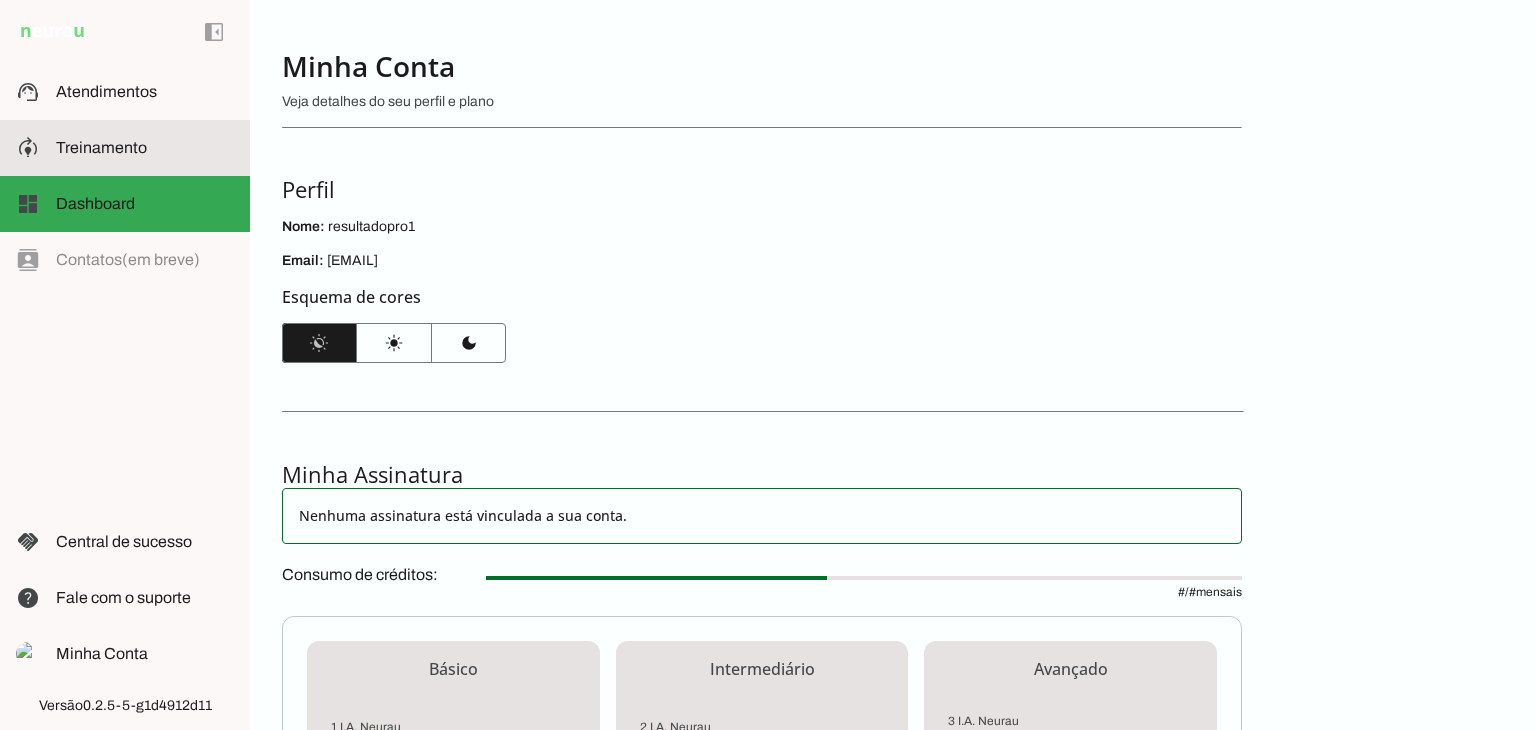 click on "Treinamento" 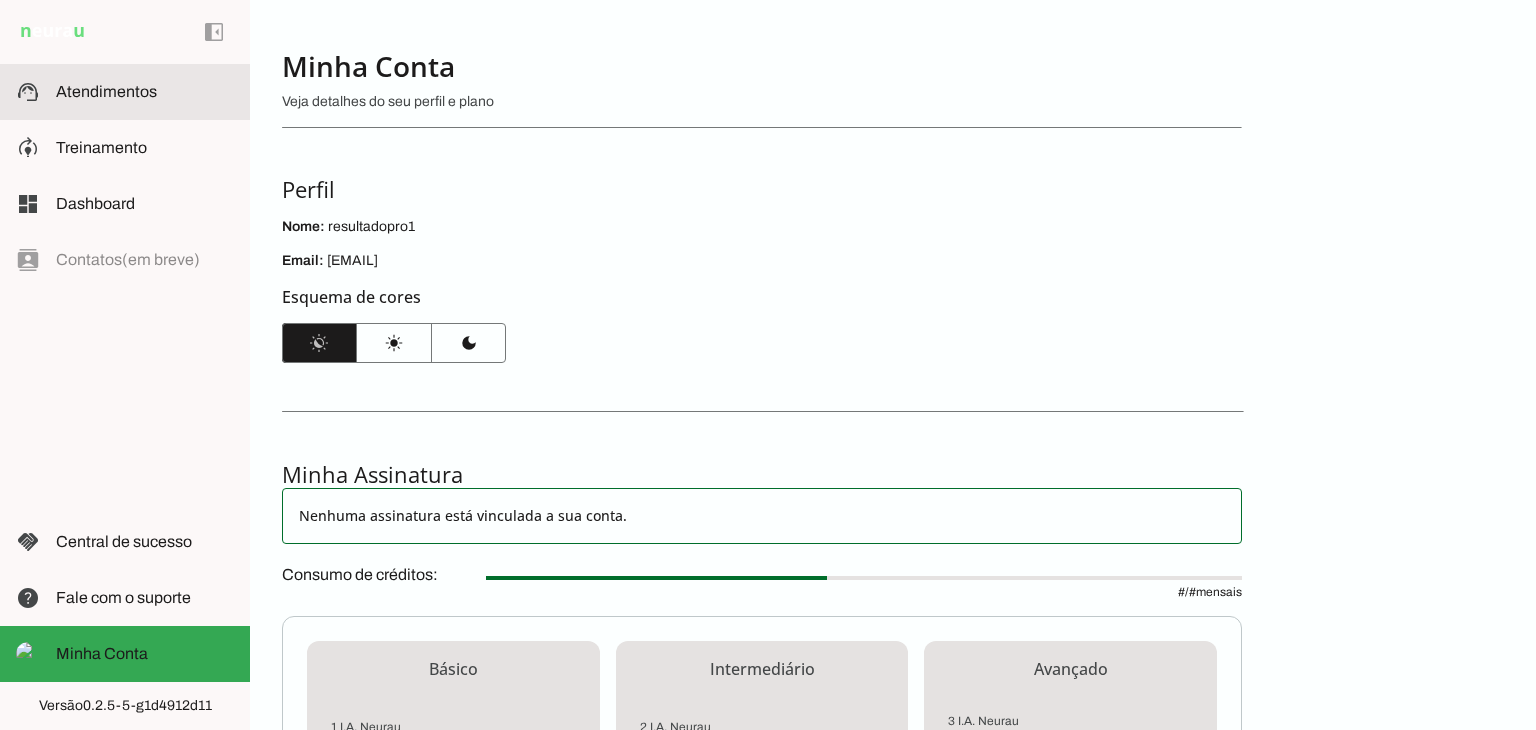 click at bounding box center [145, 92] 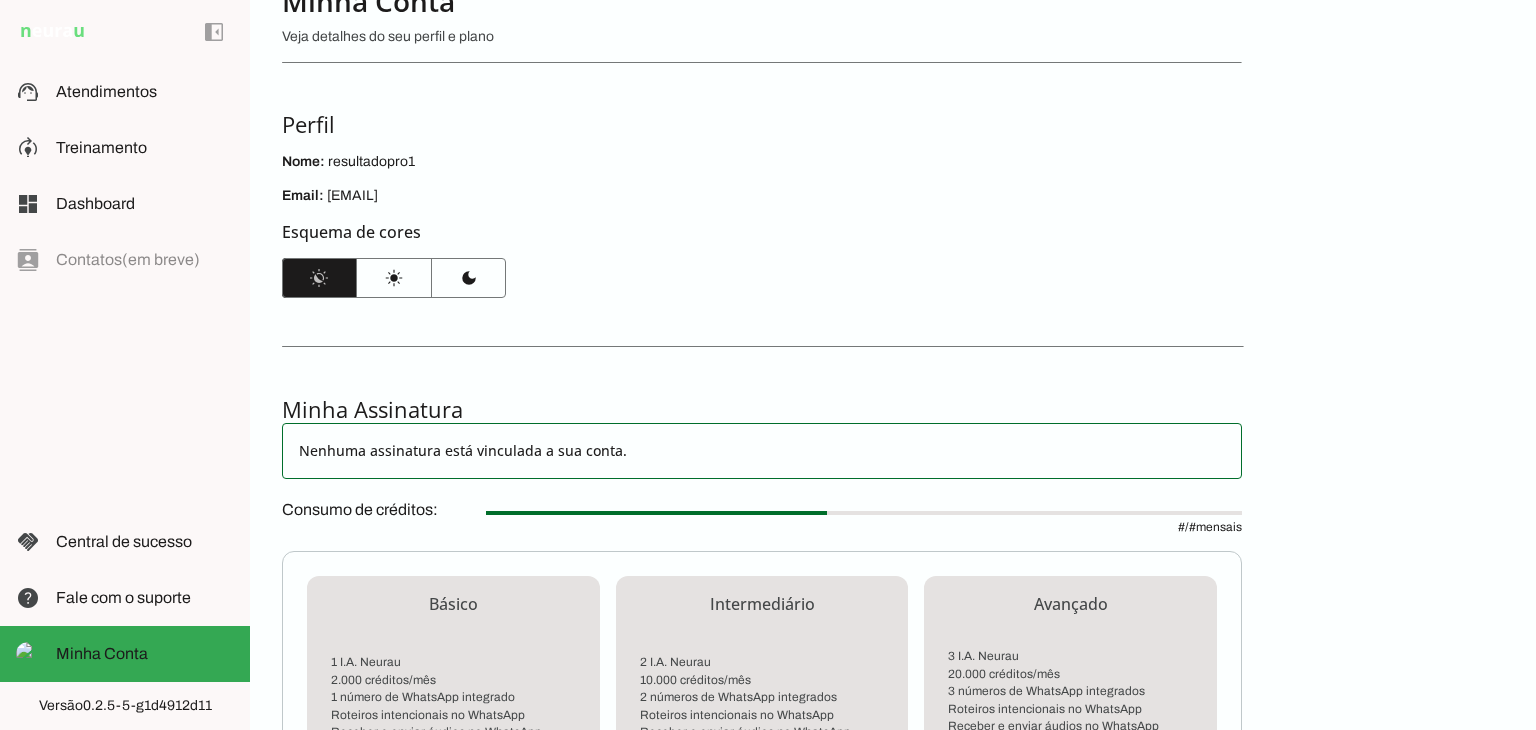 scroll, scrollTop: 100, scrollLeft: 0, axis: vertical 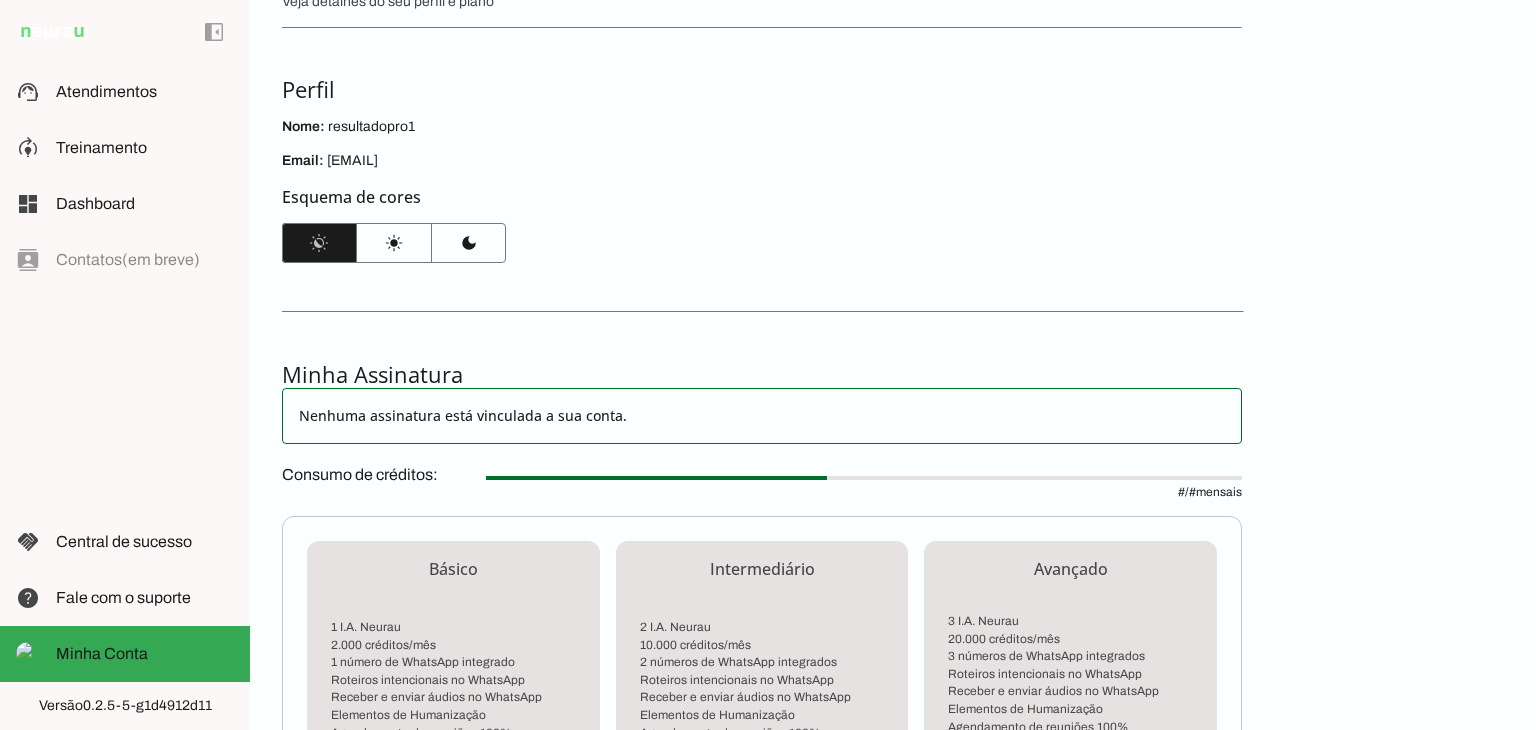 click on "Nenhuma assinatura está vinculada a sua conta." at bounding box center (762, 416) 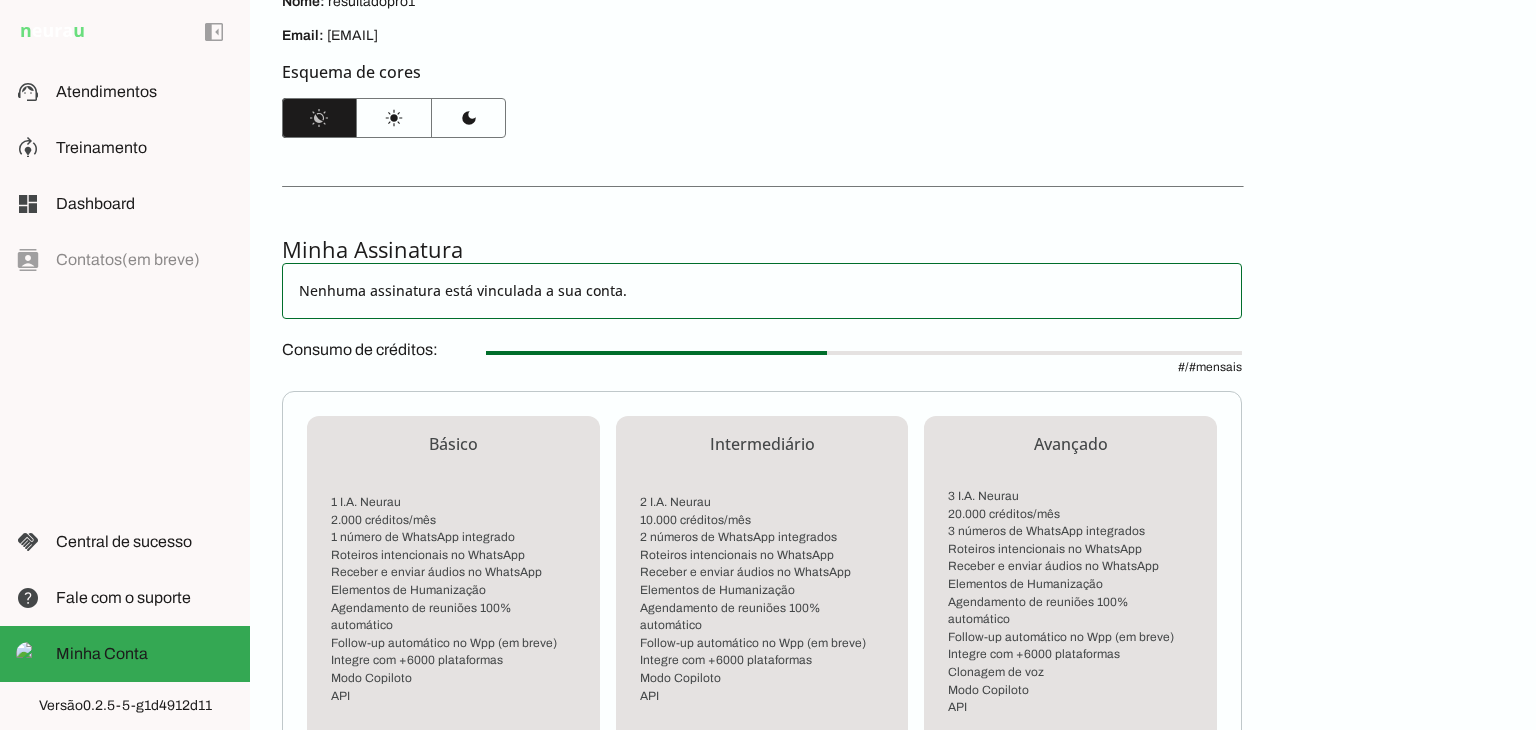 scroll, scrollTop: 500, scrollLeft: 0, axis: vertical 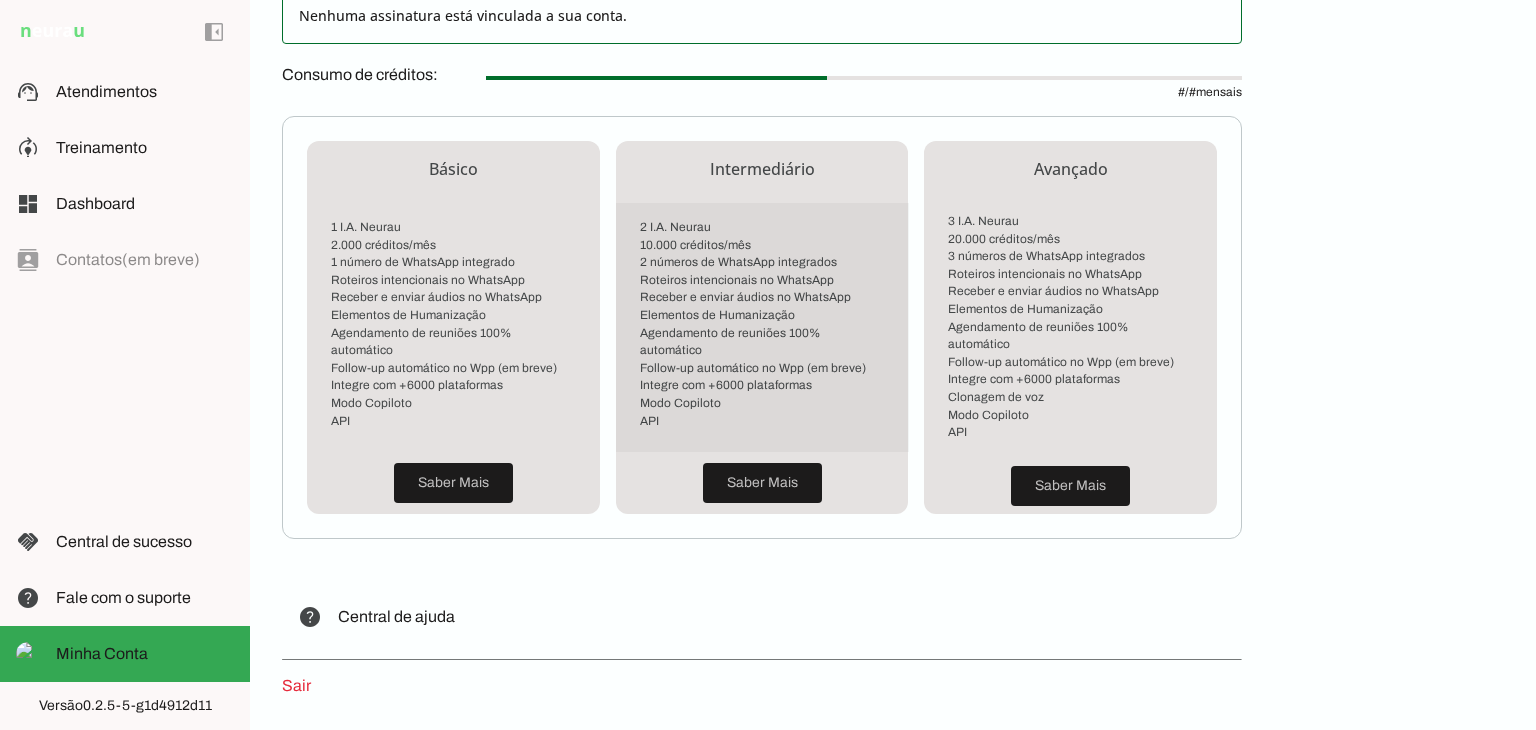 click on "Agendamento de reuniões 100% automático" at bounding box center [762, 341] 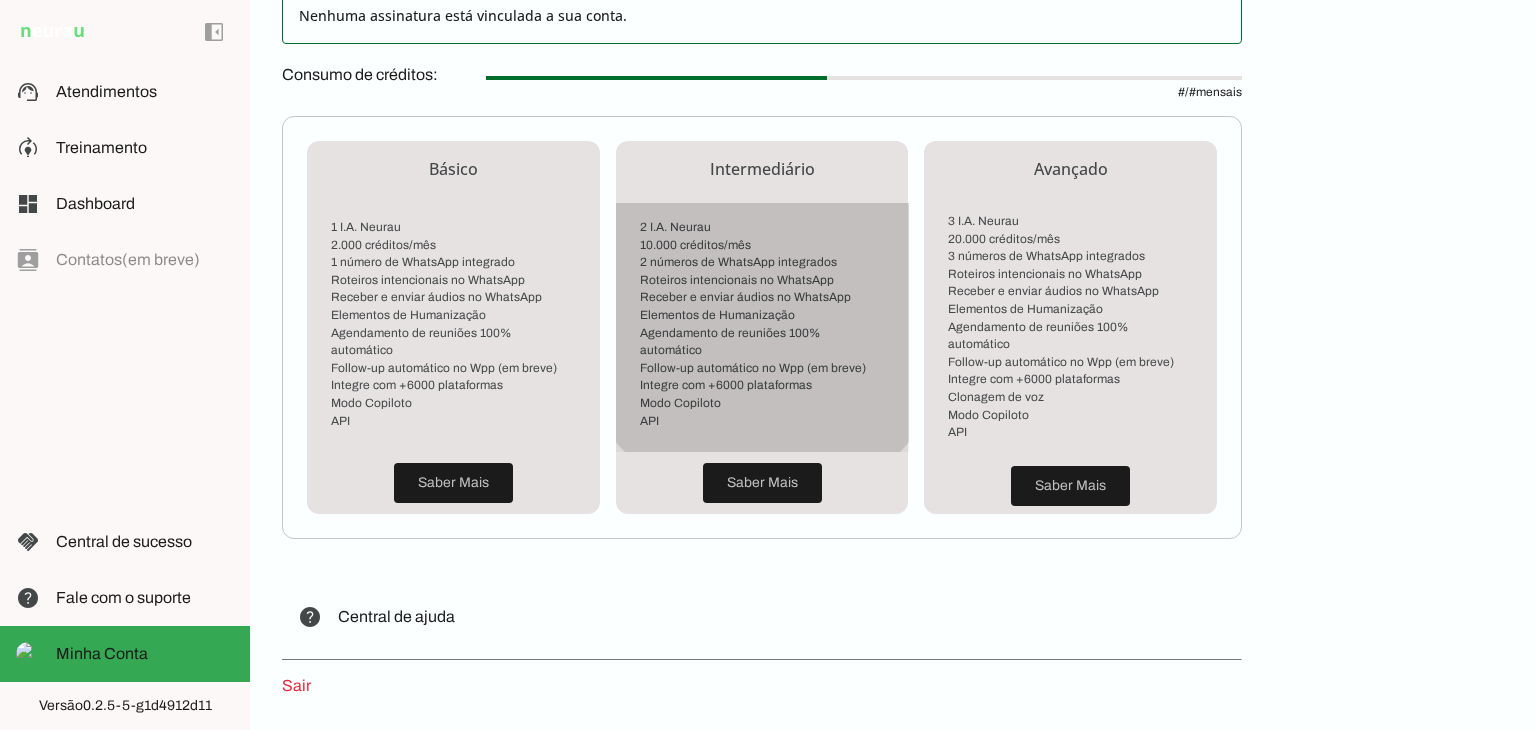 click on "1 I.A. Neurau 2.000 créditos/mês 1 número de WhatsApp integrado Roteiros intencionais no WhatsApp Receber e enviar áudios no WhatsApp Elementos de Humanização Agendamento de reuniões 100% automático Follow-up automático no Wpp (em breve) Integre com +6000 plataformas Modo Copiloto API" at bounding box center (453, 324) 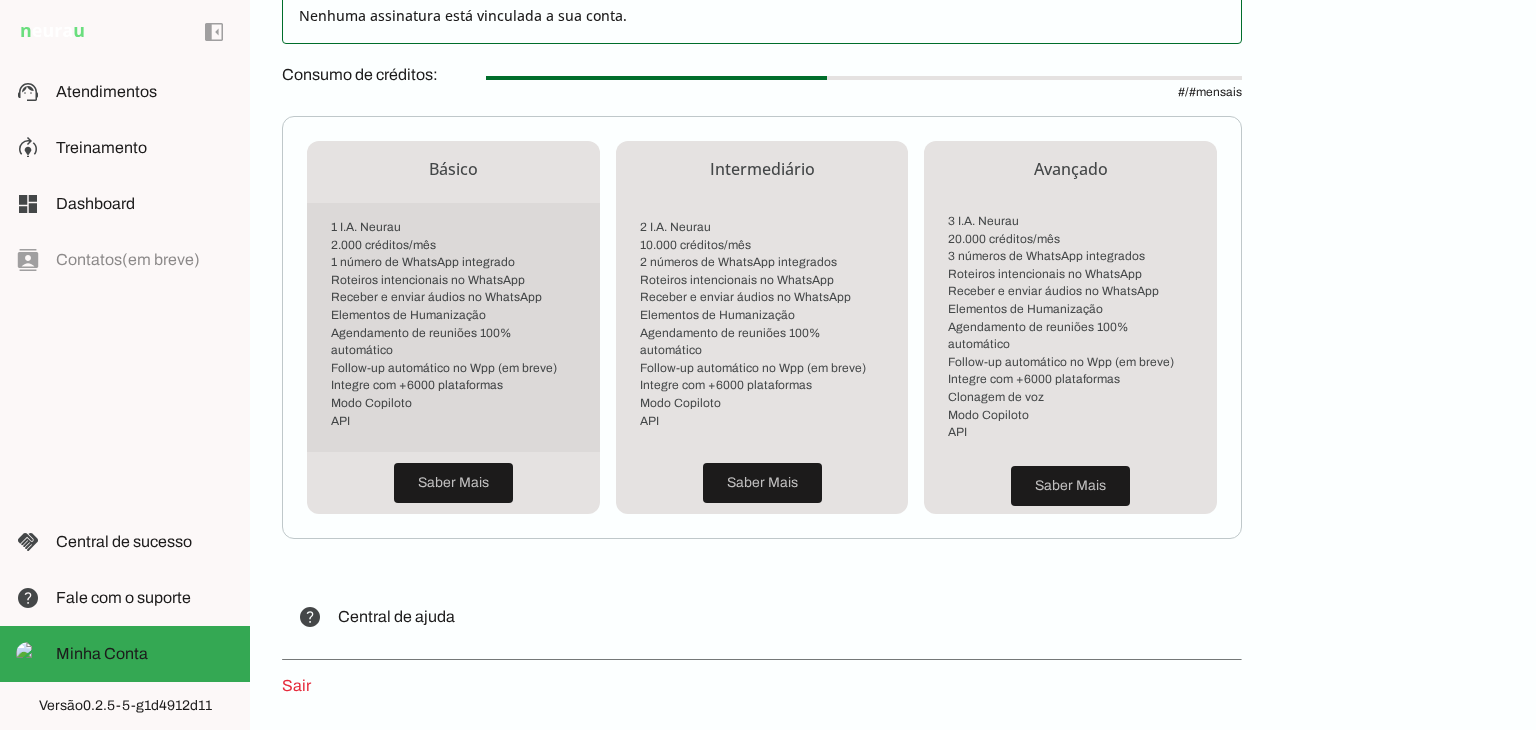 click on "Elementos de Humanização" at bounding box center (453, 316) 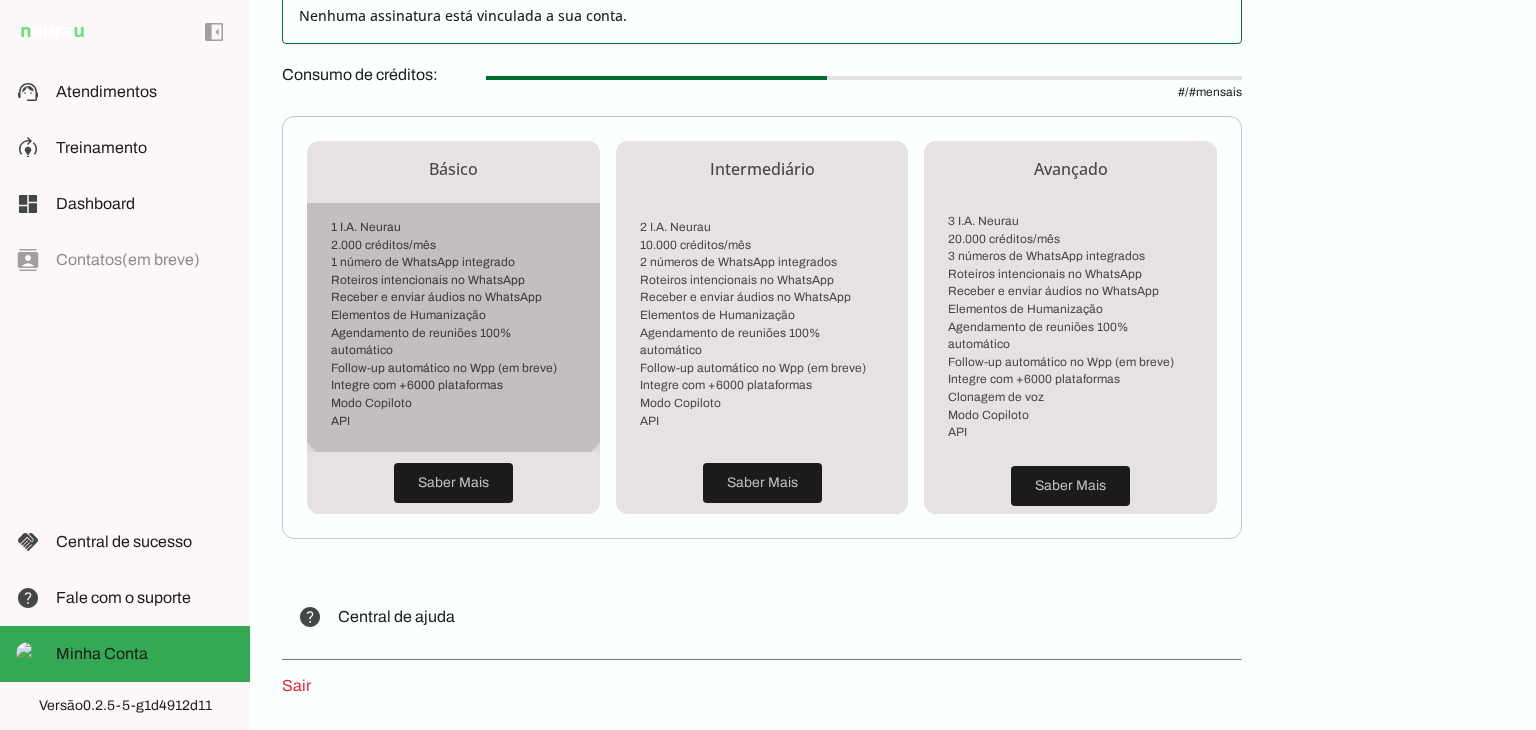 click on "Elementos de Humanização" at bounding box center (453, 316) 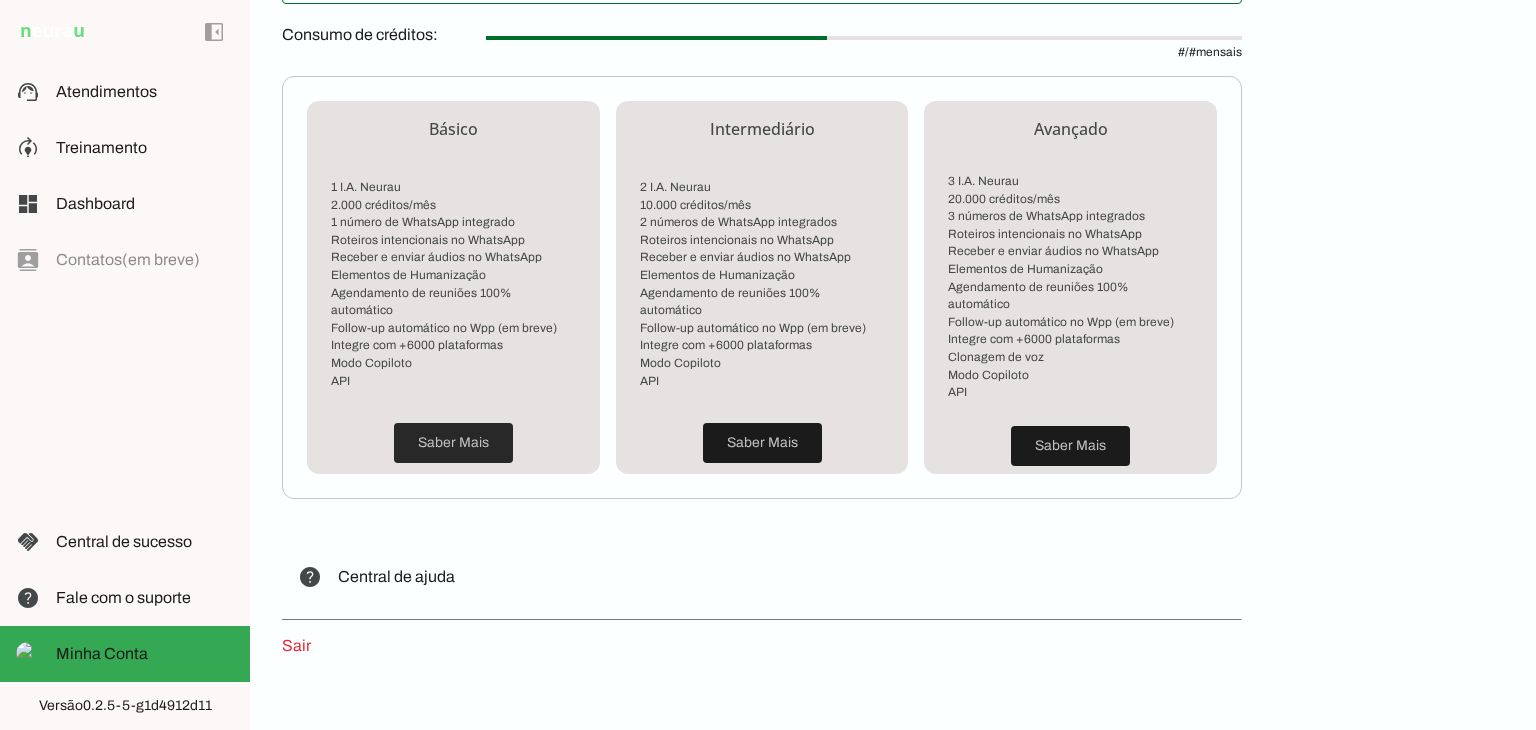 scroll, scrollTop: 561, scrollLeft: 0, axis: vertical 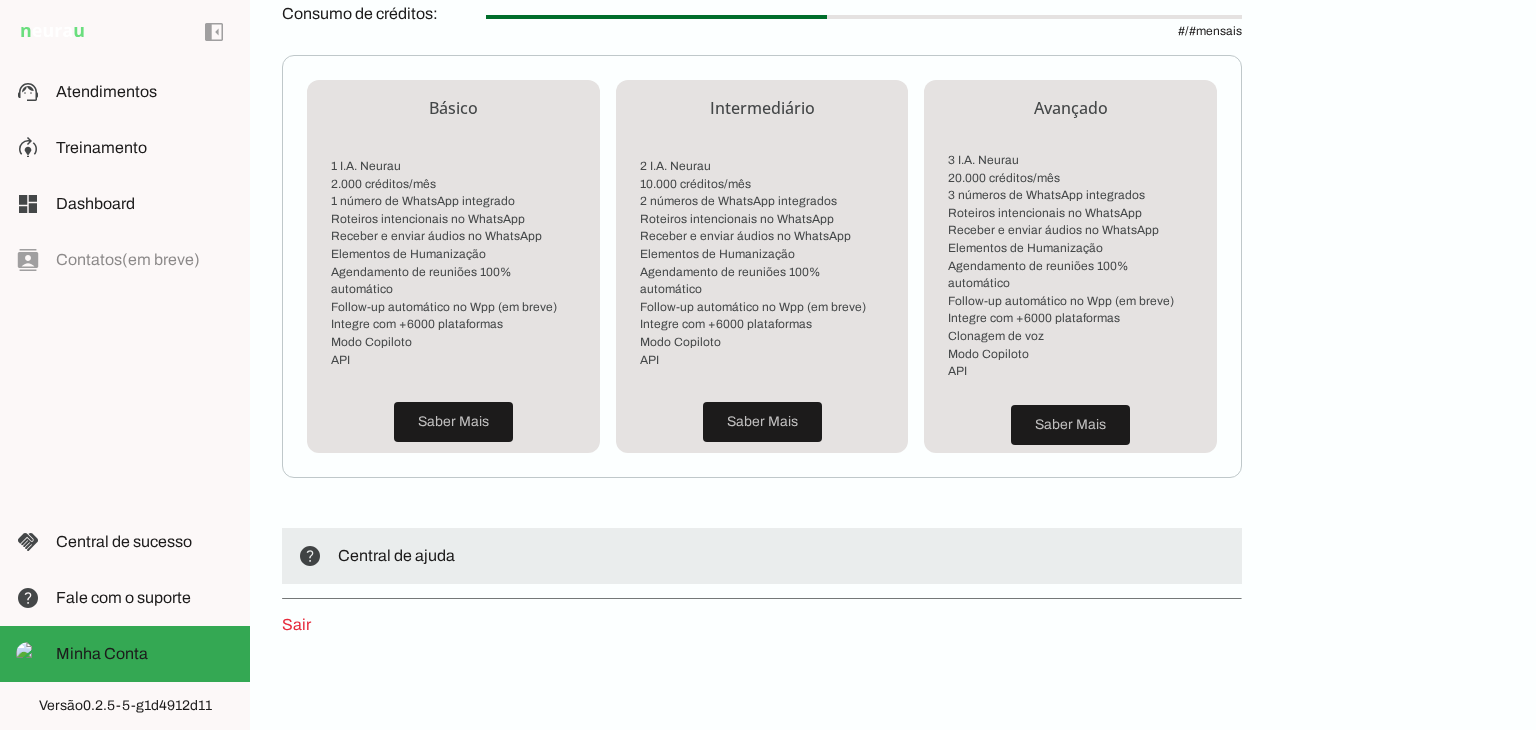click on "Central de ajuda" at bounding box center (396, 555) 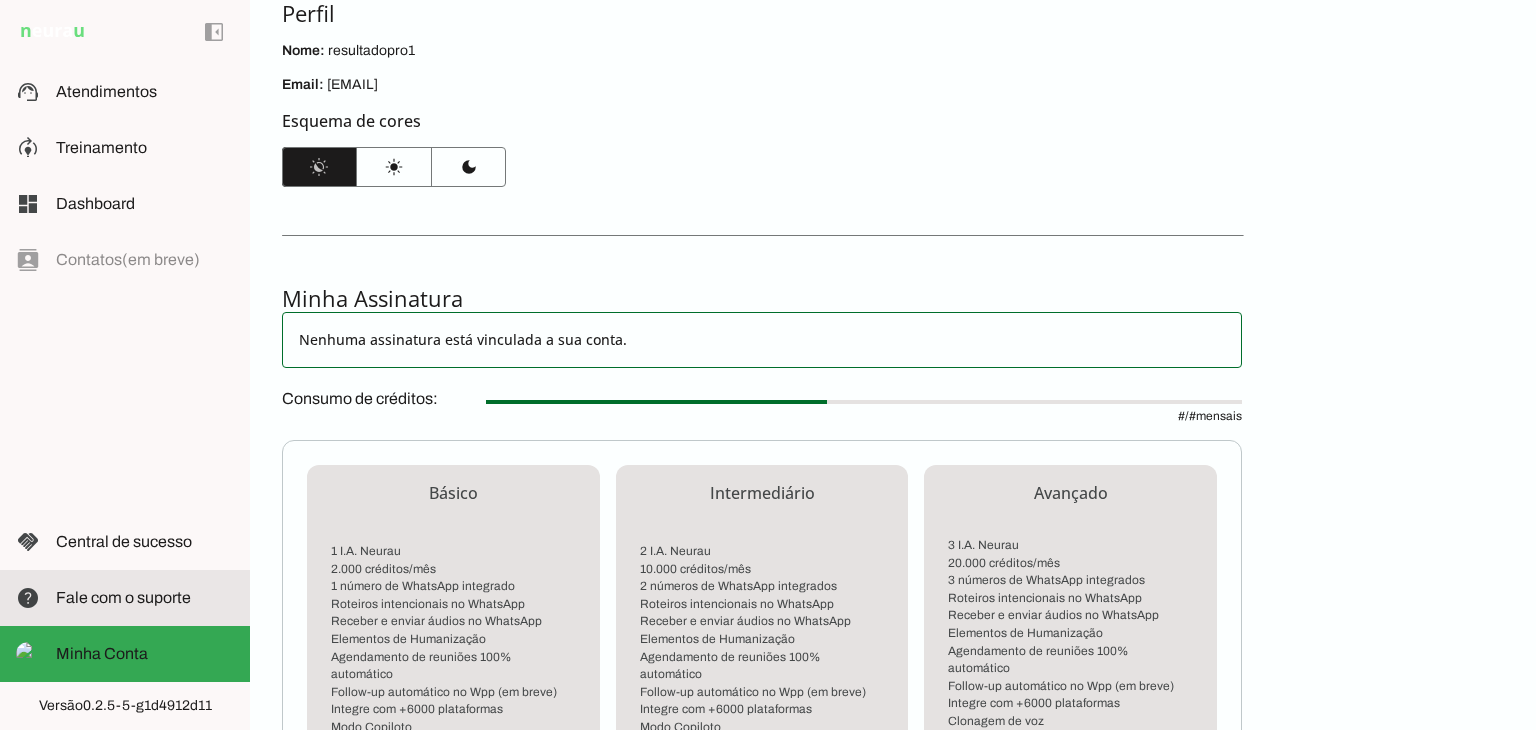 scroll, scrollTop: 200, scrollLeft: 0, axis: vertical 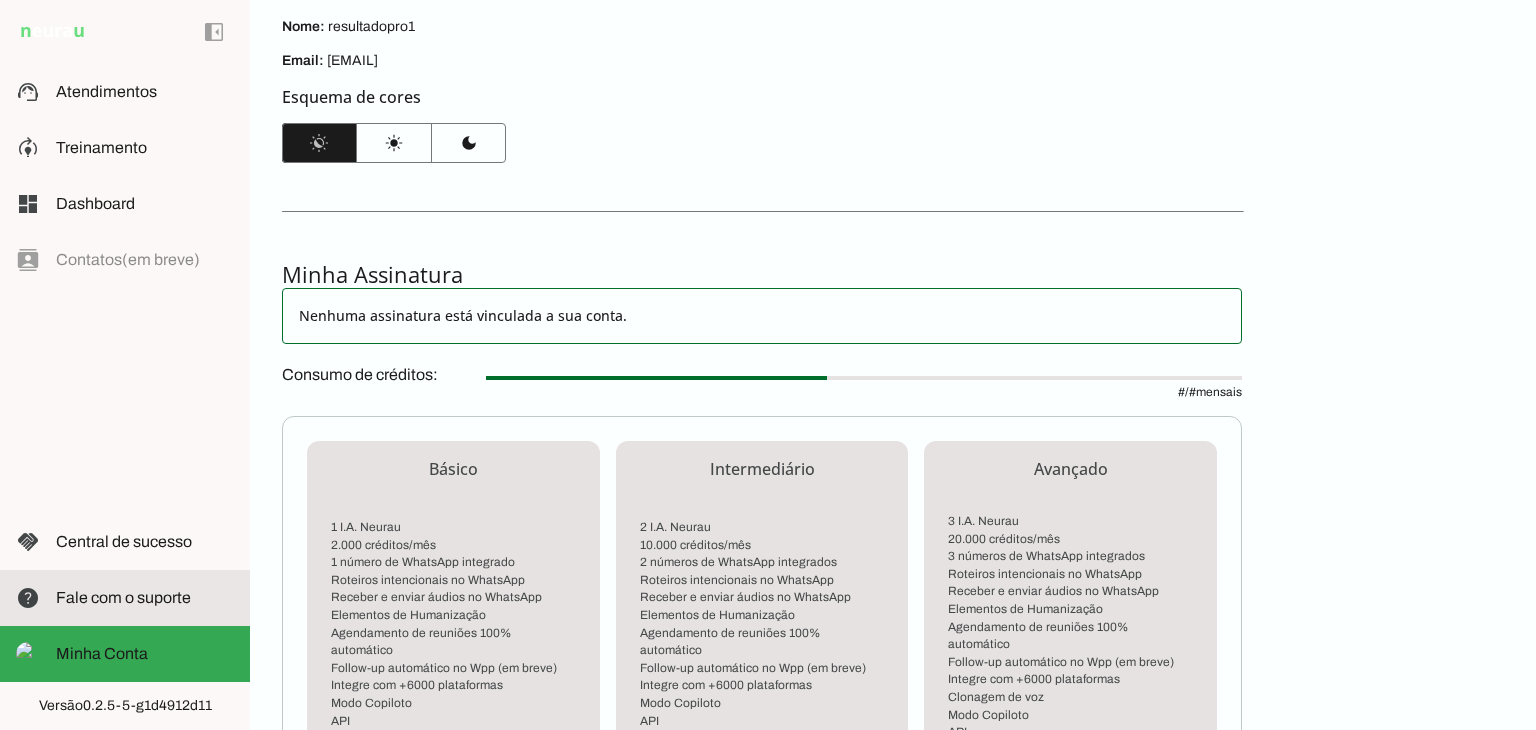 click on "Fale com o suporte" 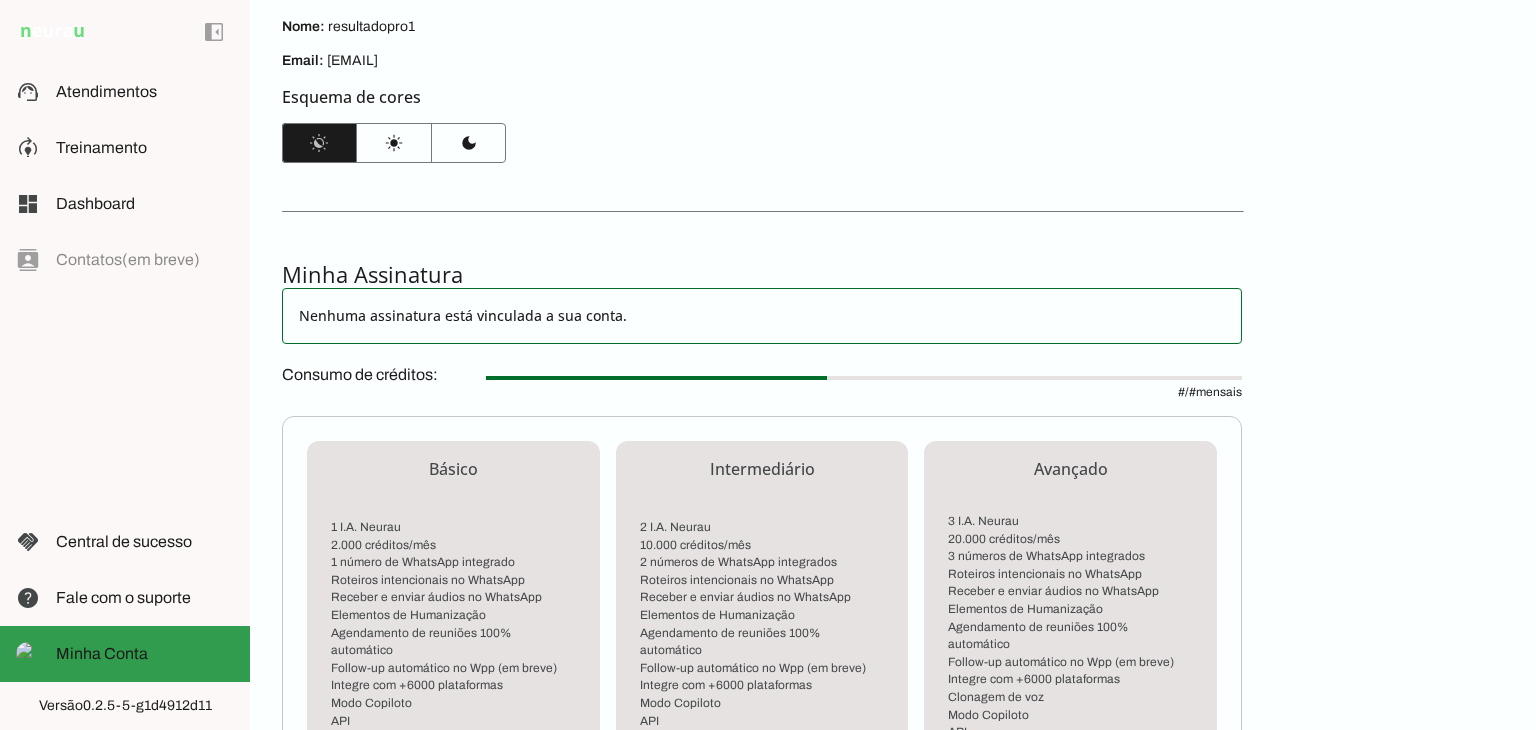 click at bounding box center (145, 654) 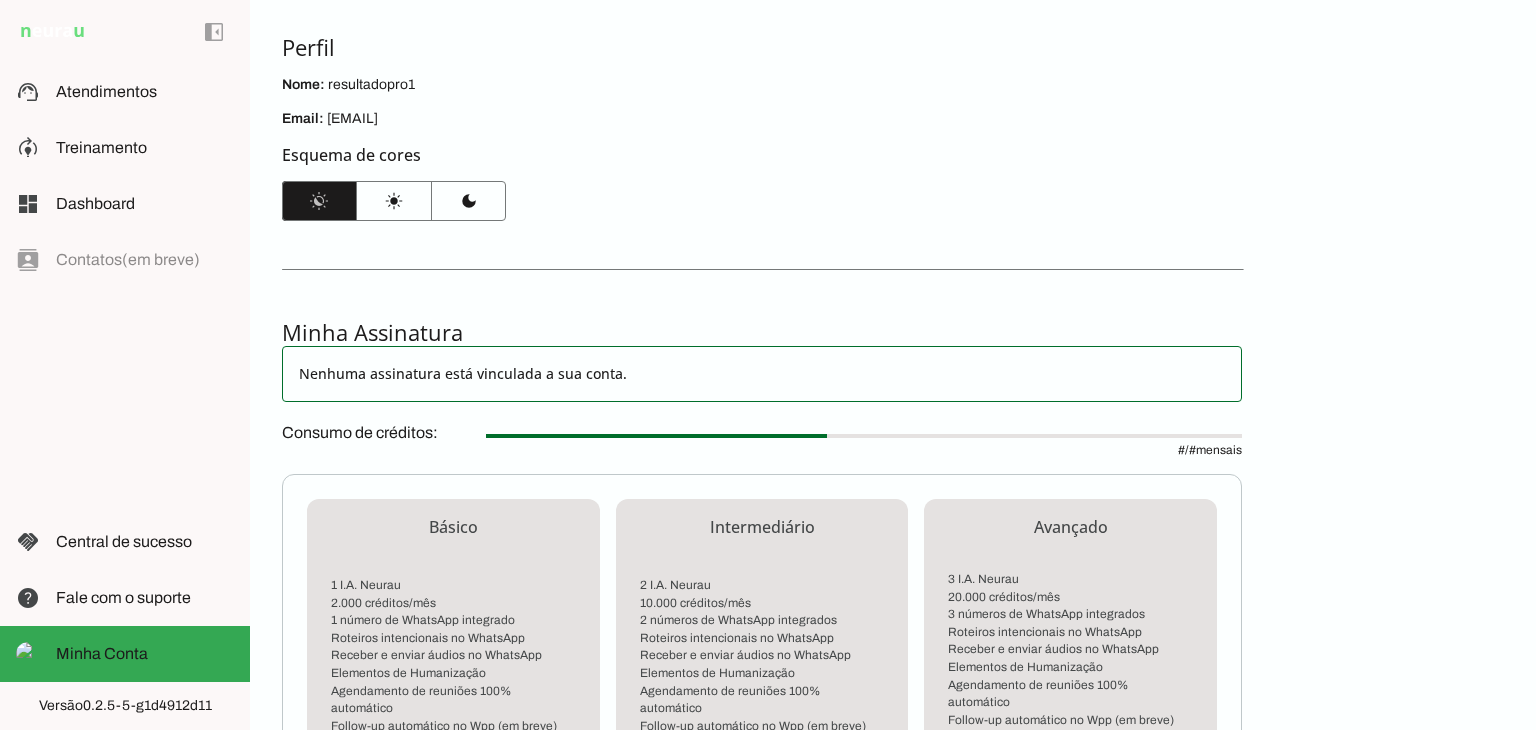 scroll, scrollTop: 0, scrollLeft: 0, axis: both 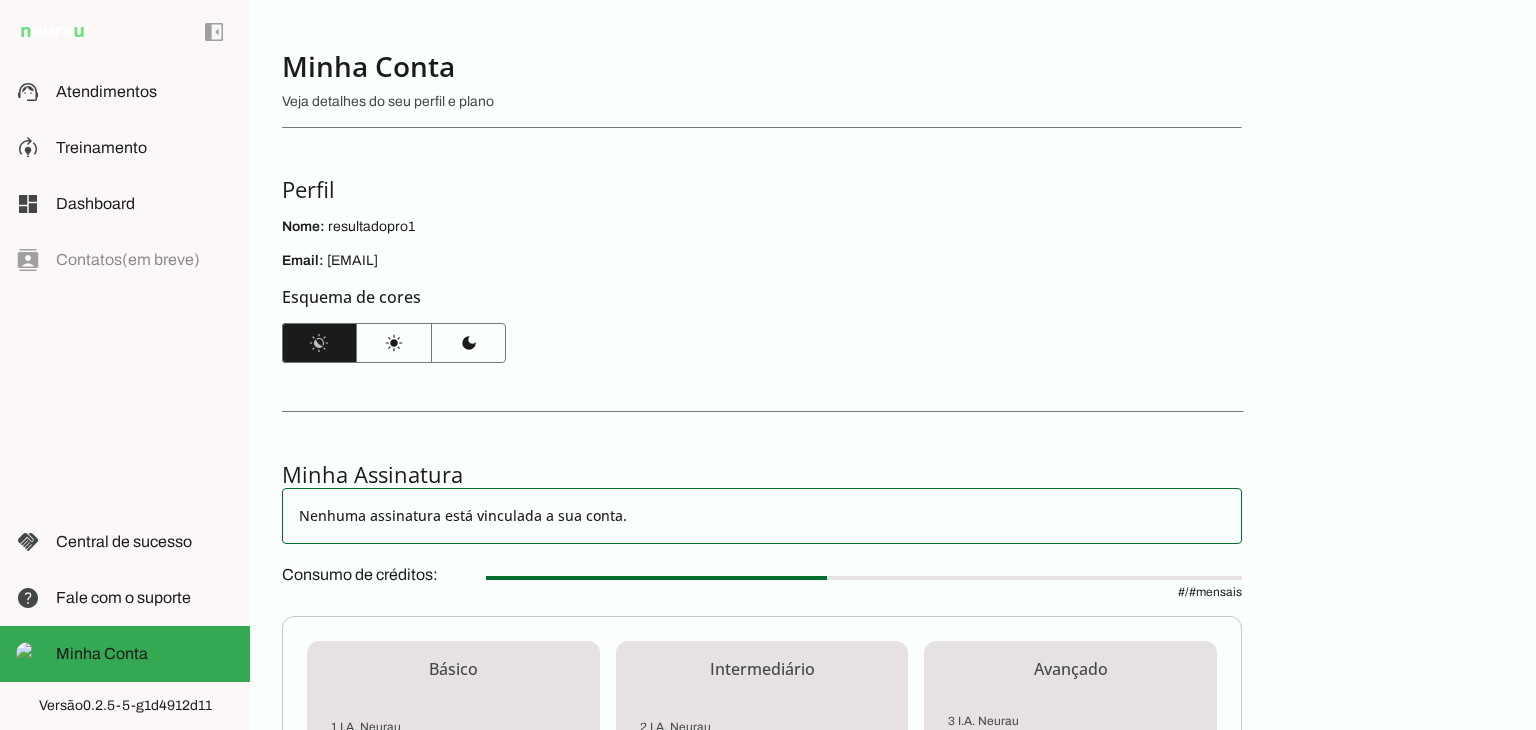 click on "Minha Conta
Veja detalhes do seu perfil e plano
Perfil
Nome:
[NAME]
Email:
[EMAIL]
Esquema de cores
routine
Sistema
light_mode
Claro
dark_mode
Escuro
Minha Assinatura
# # API" at bounding box center [893, 365] 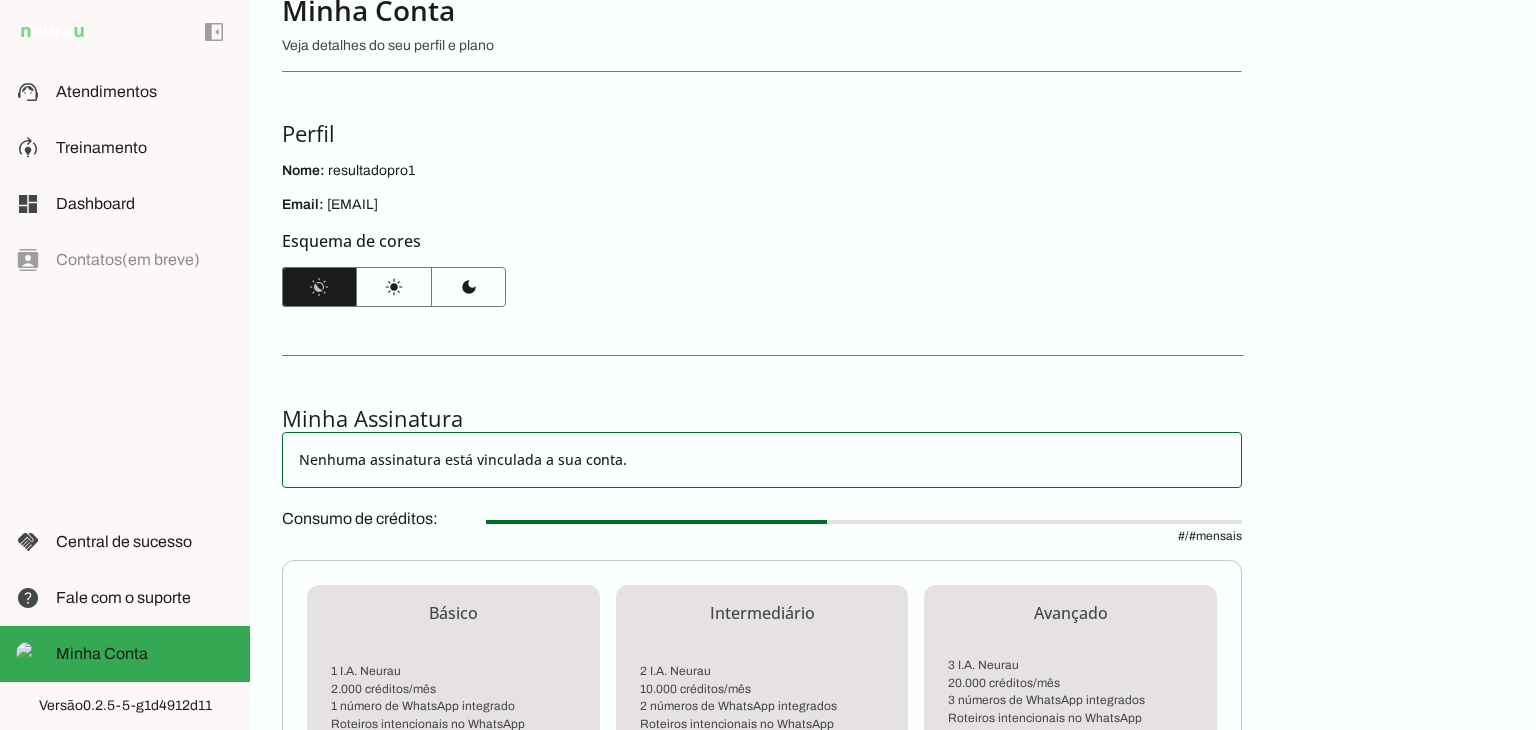 scroll, scrollTop: 100, scrollLeft: 0, axis: vertical 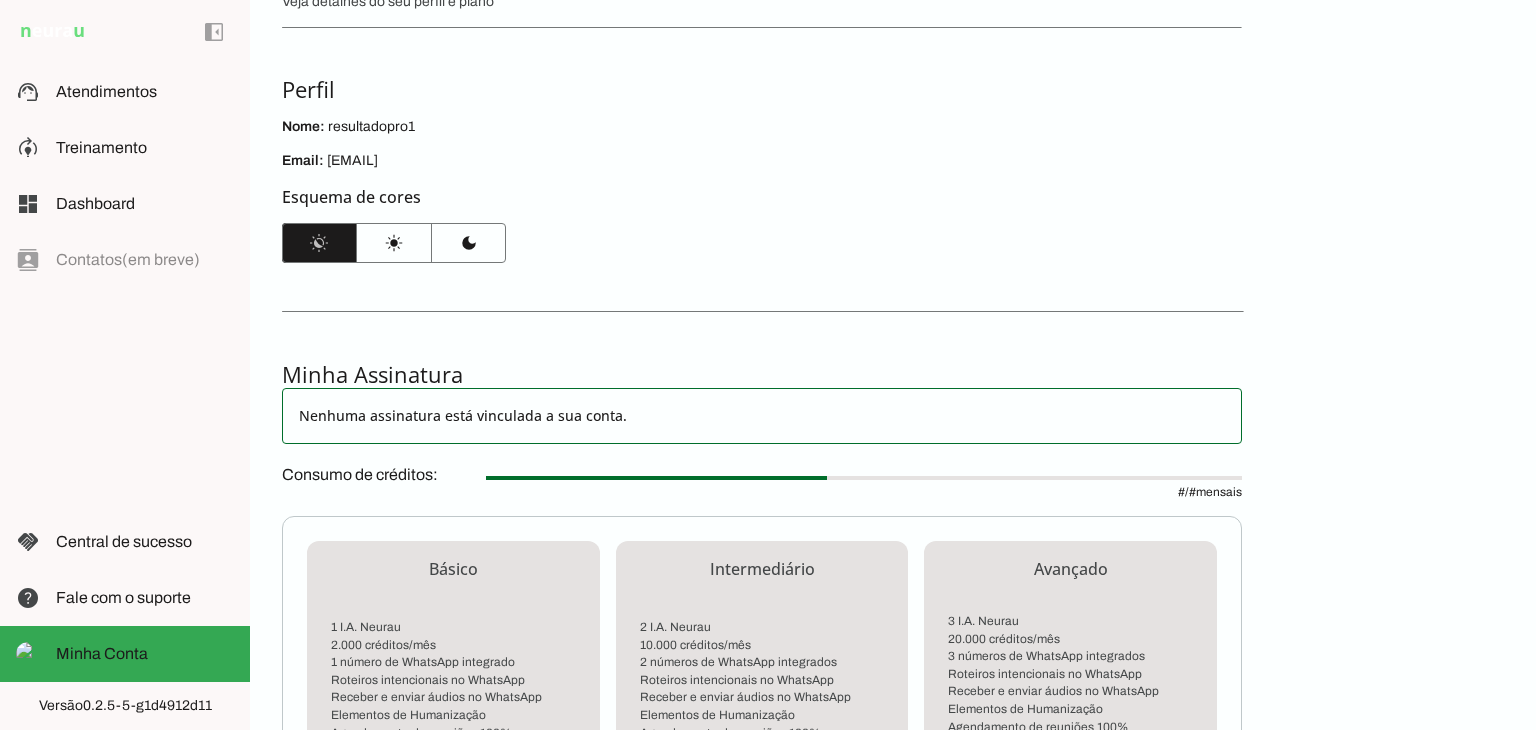 click on "Consumo de créditos:
#  /
#  mensais" at bounding box center [762, 480] 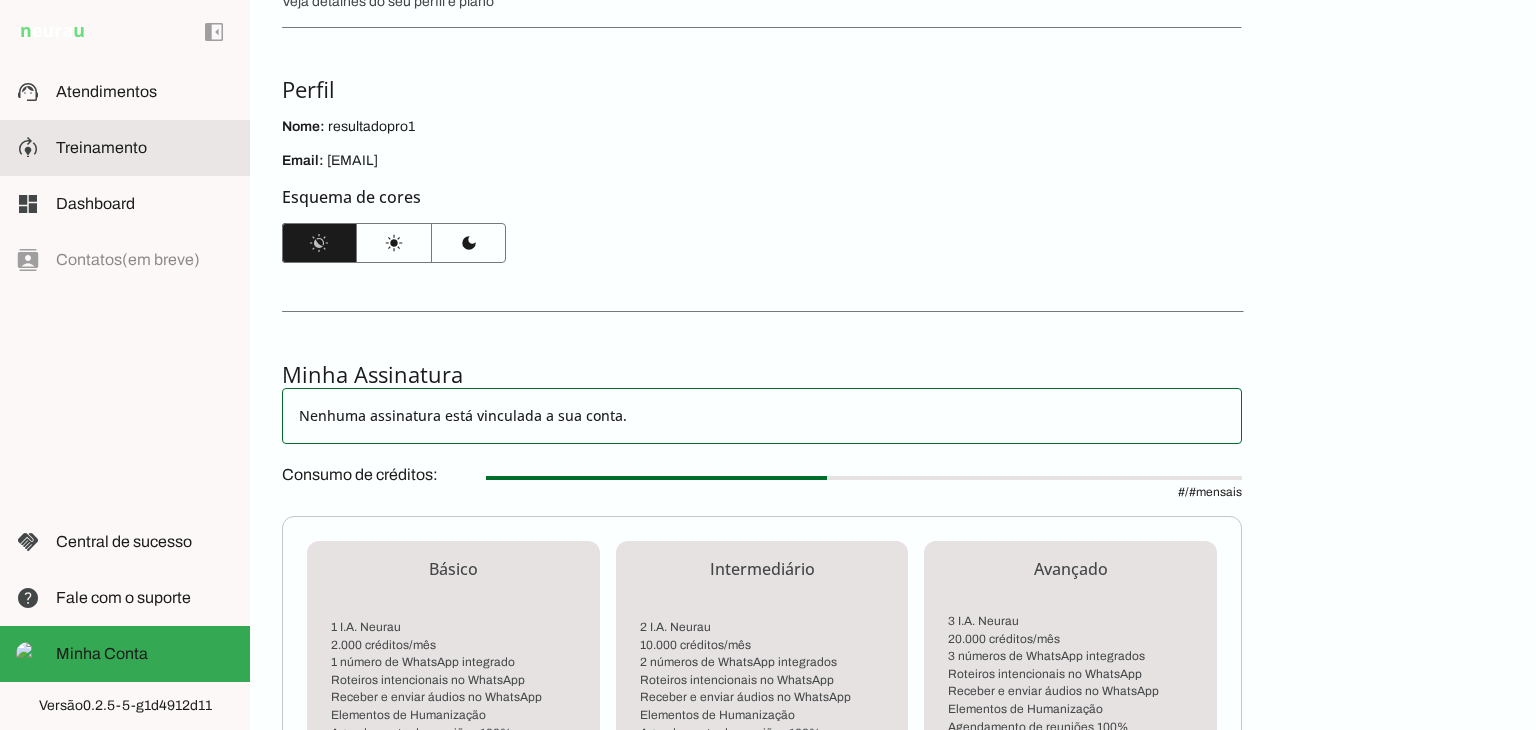 click on "Treinamento" 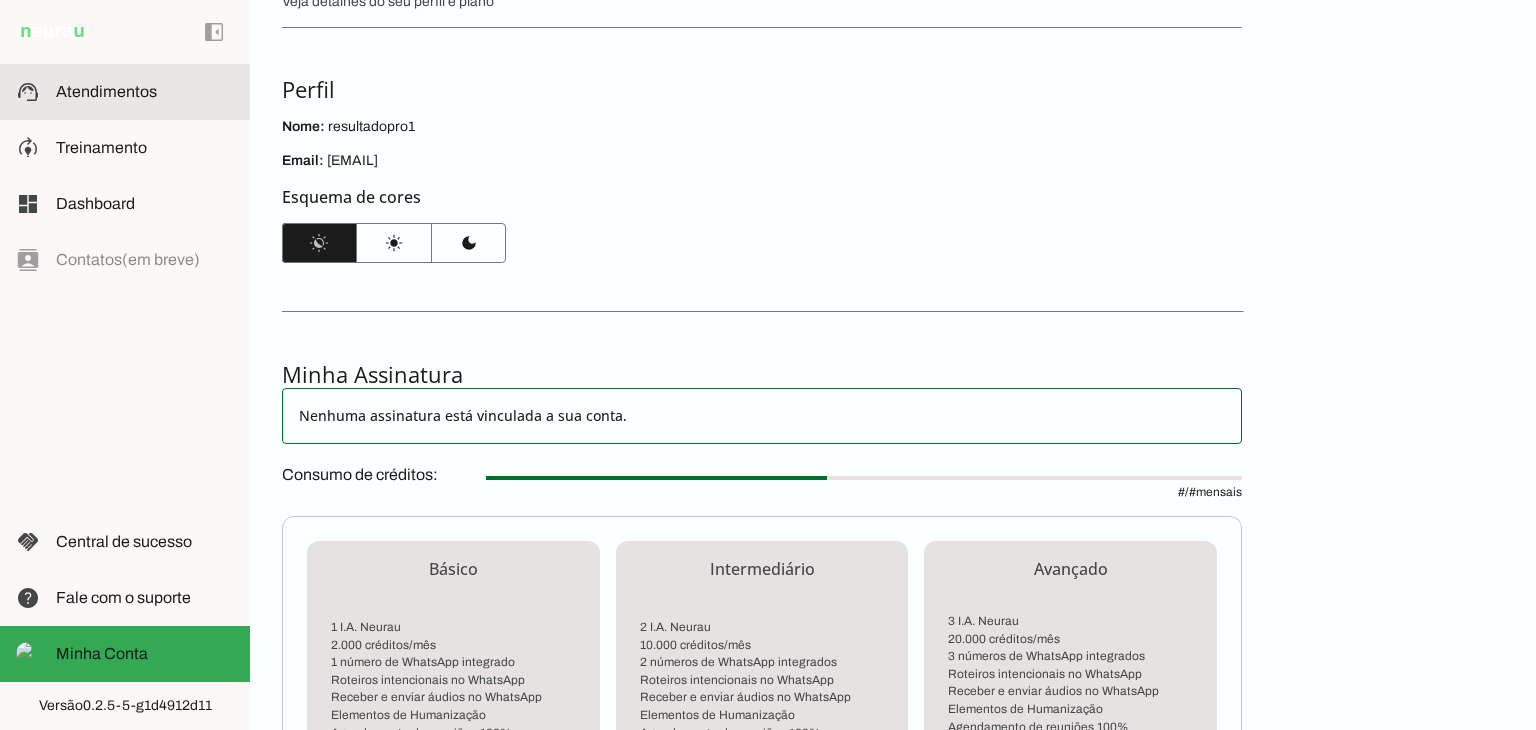 click on "Atendimentos" 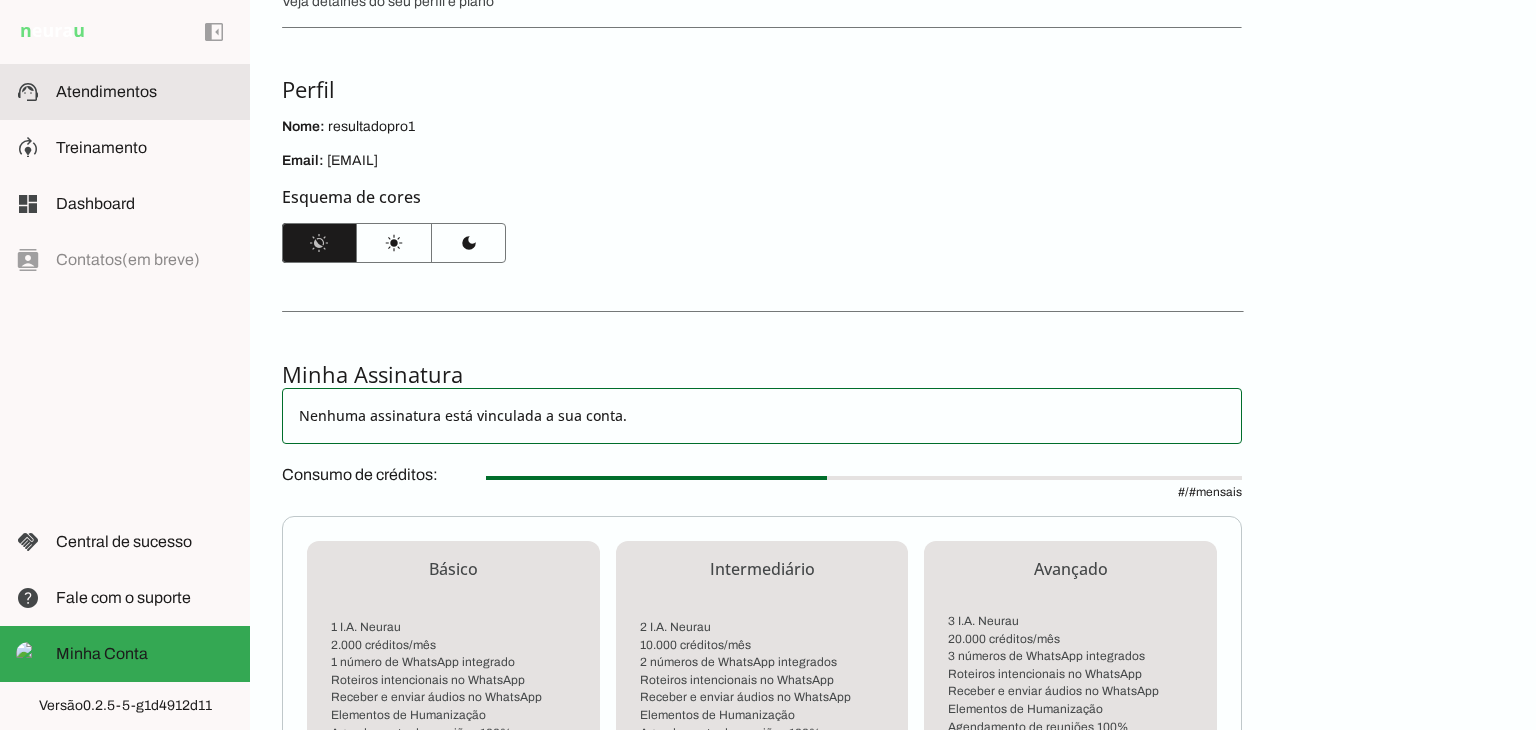 click at bounding box center (145, 92) 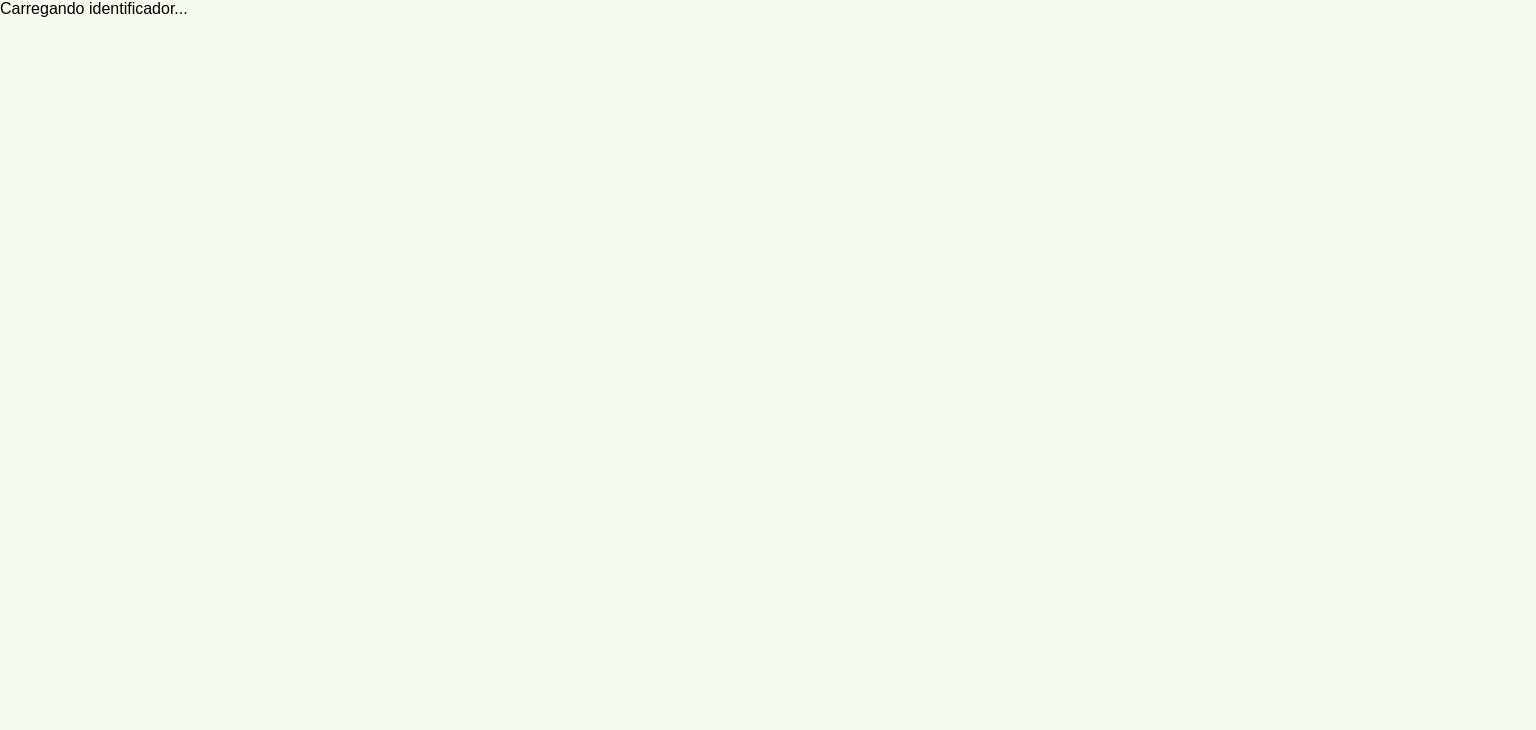 click at bounding box center [768, 365] 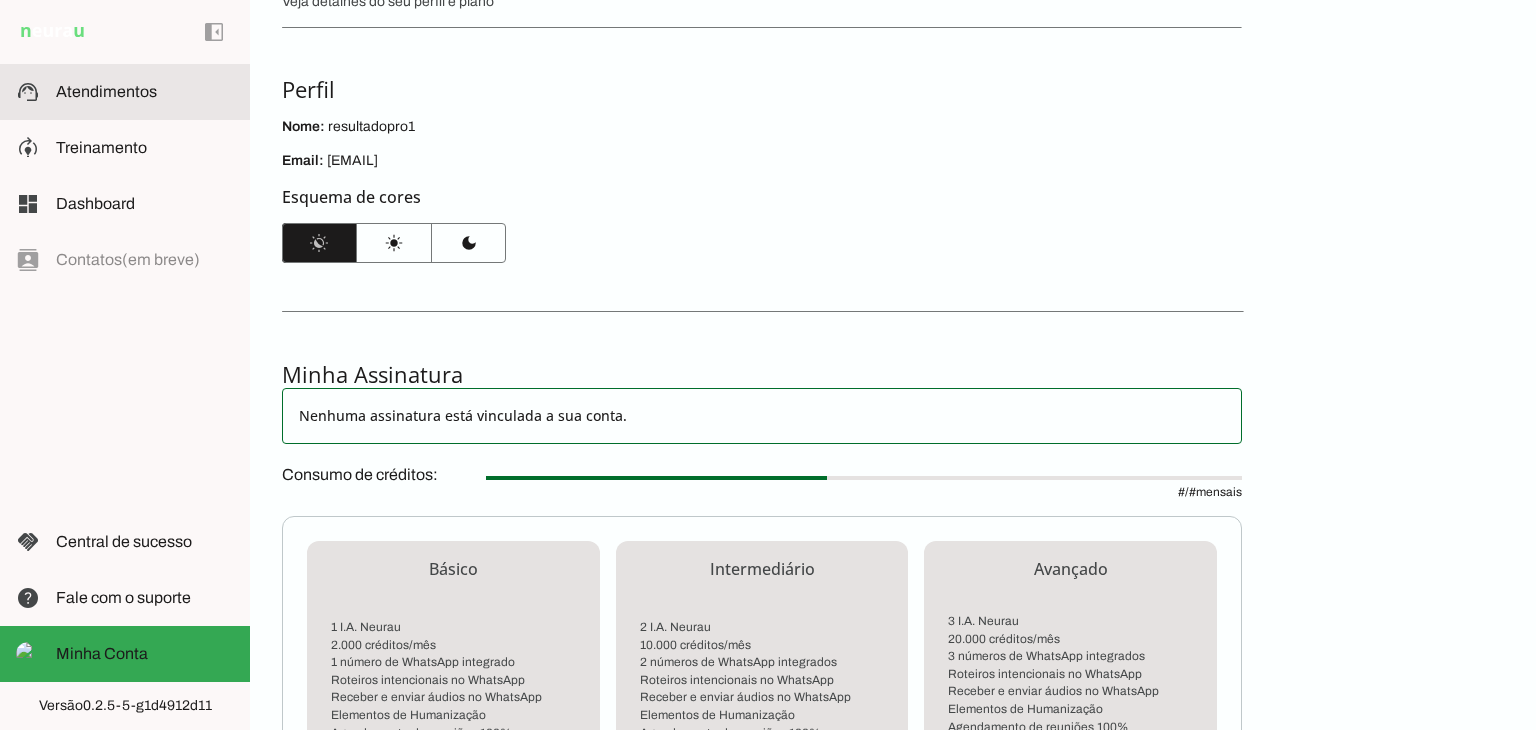 drag, startPoint x: 109, startPoint y: 83, endPoint x: 111, endPoint y: 93, distance: 10.198039 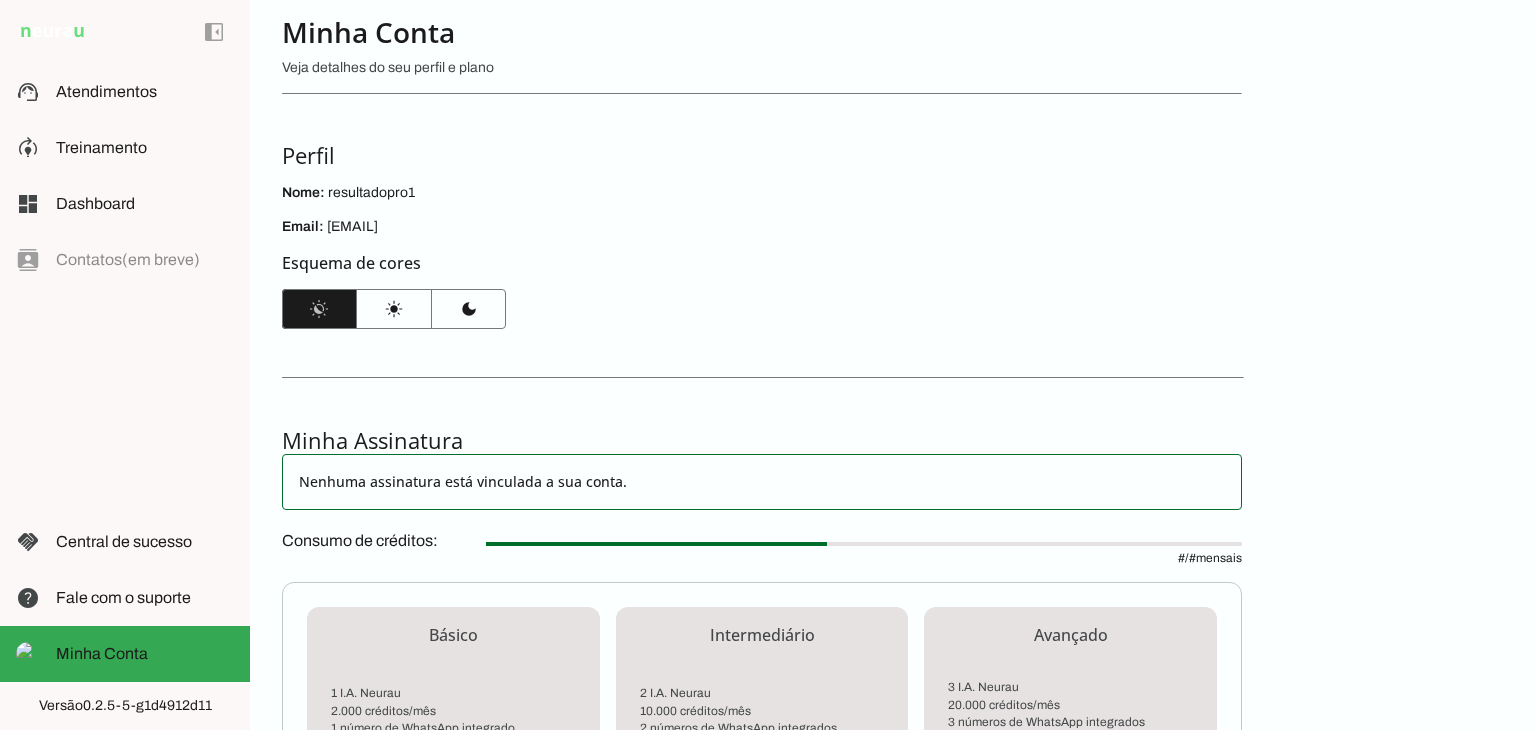 scroll, scrollTop: 0, scrollLeft: 0, axis: both 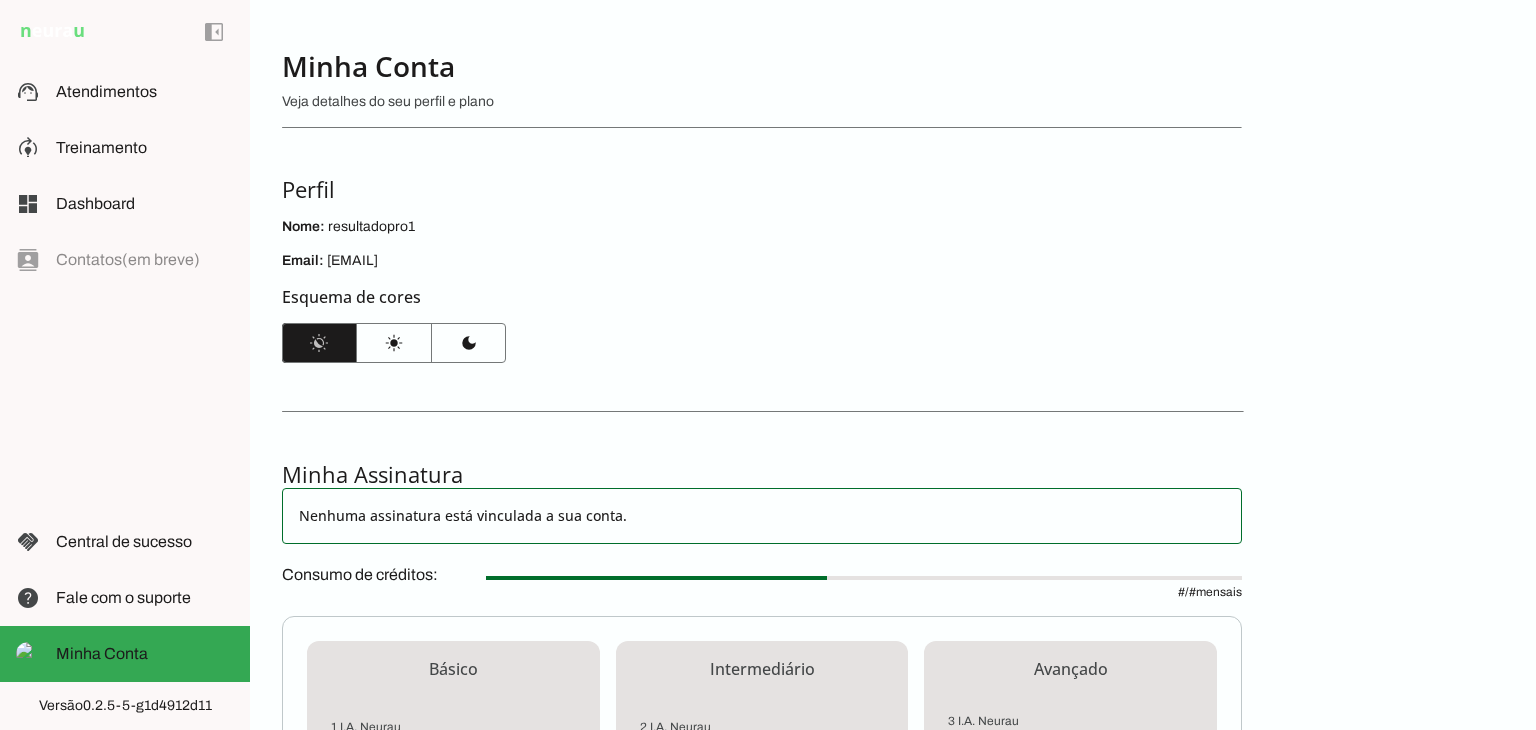 drag, startPoint x: 423, startPoint y: 228, endPoint x: 327, endPoint y: 233, distance: 96.13012 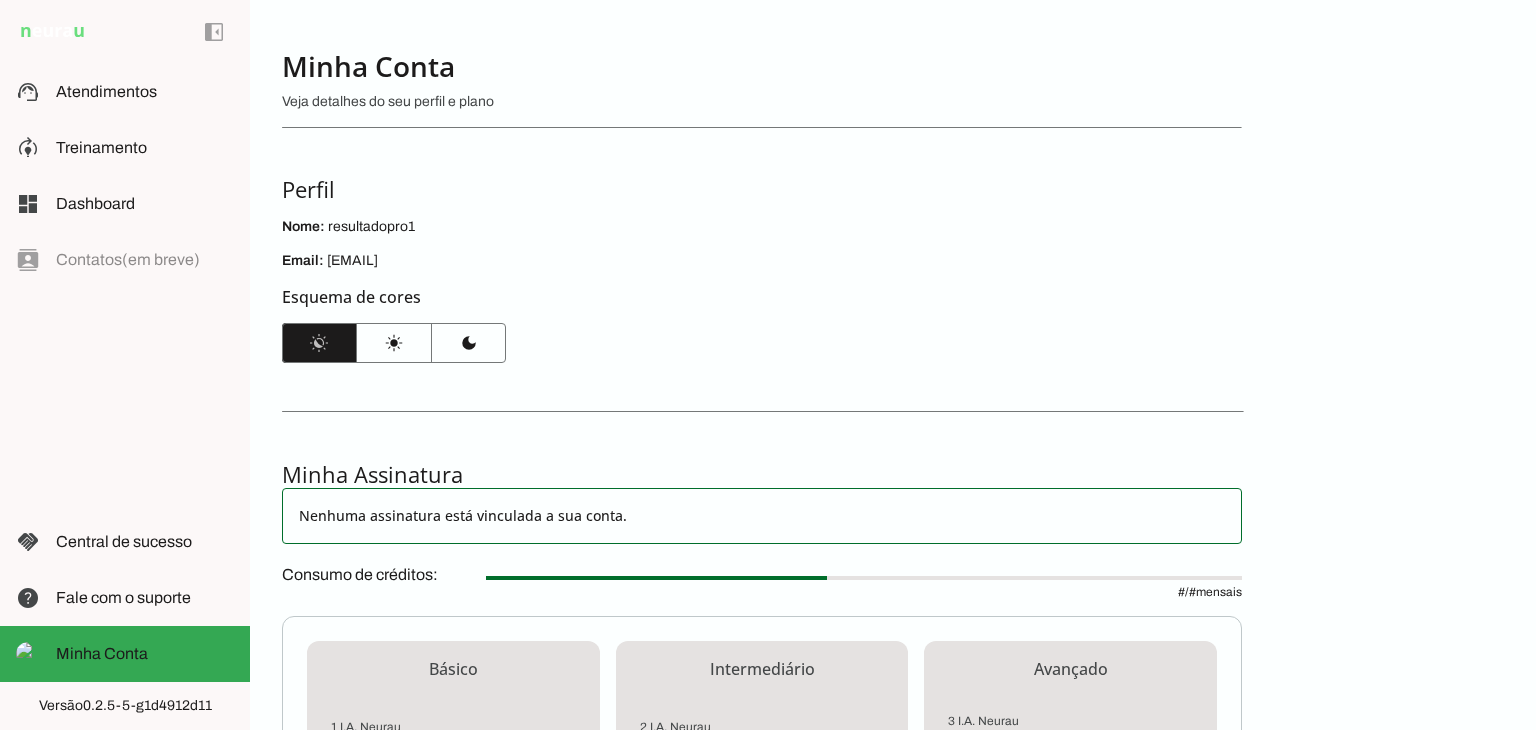 drag, startPoint x: 443, startPoint y: 268, endPoint x: 328, endPoint y: 268, distance: 115 